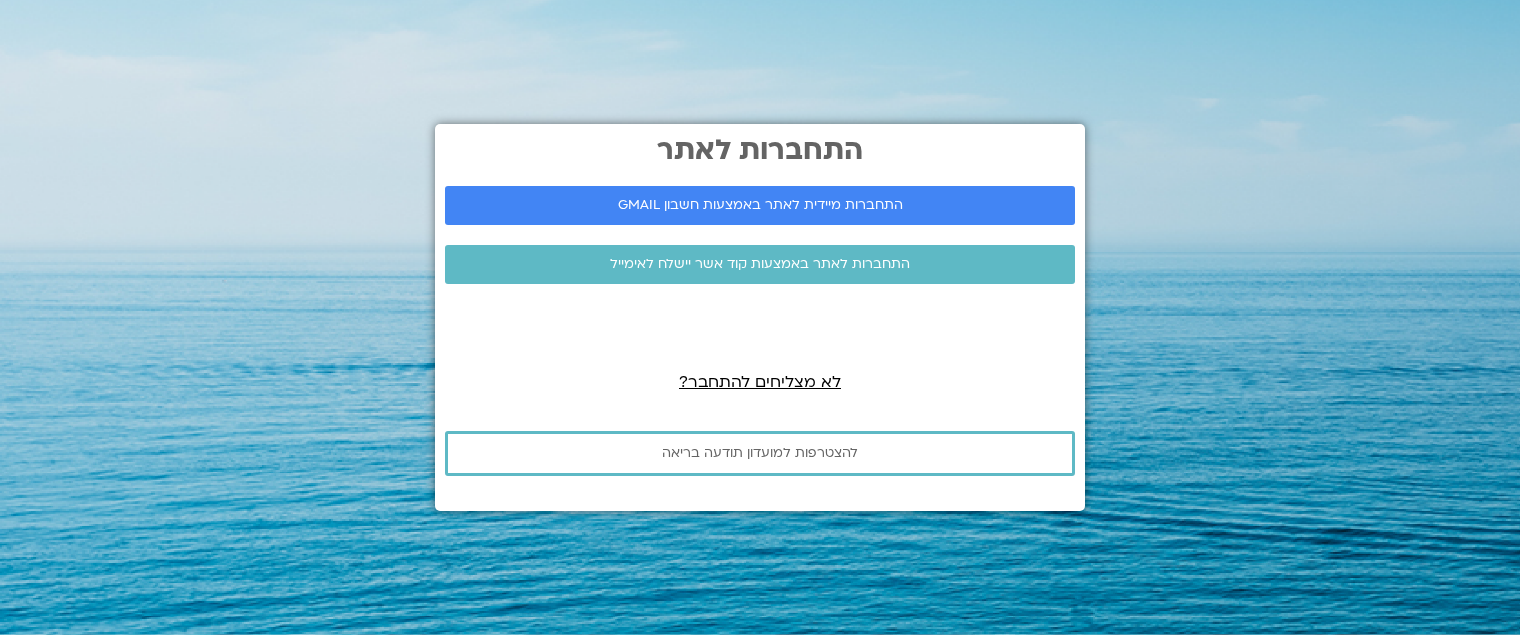scroll, scrollTop: 0, scrollLeft: 0, axis: both 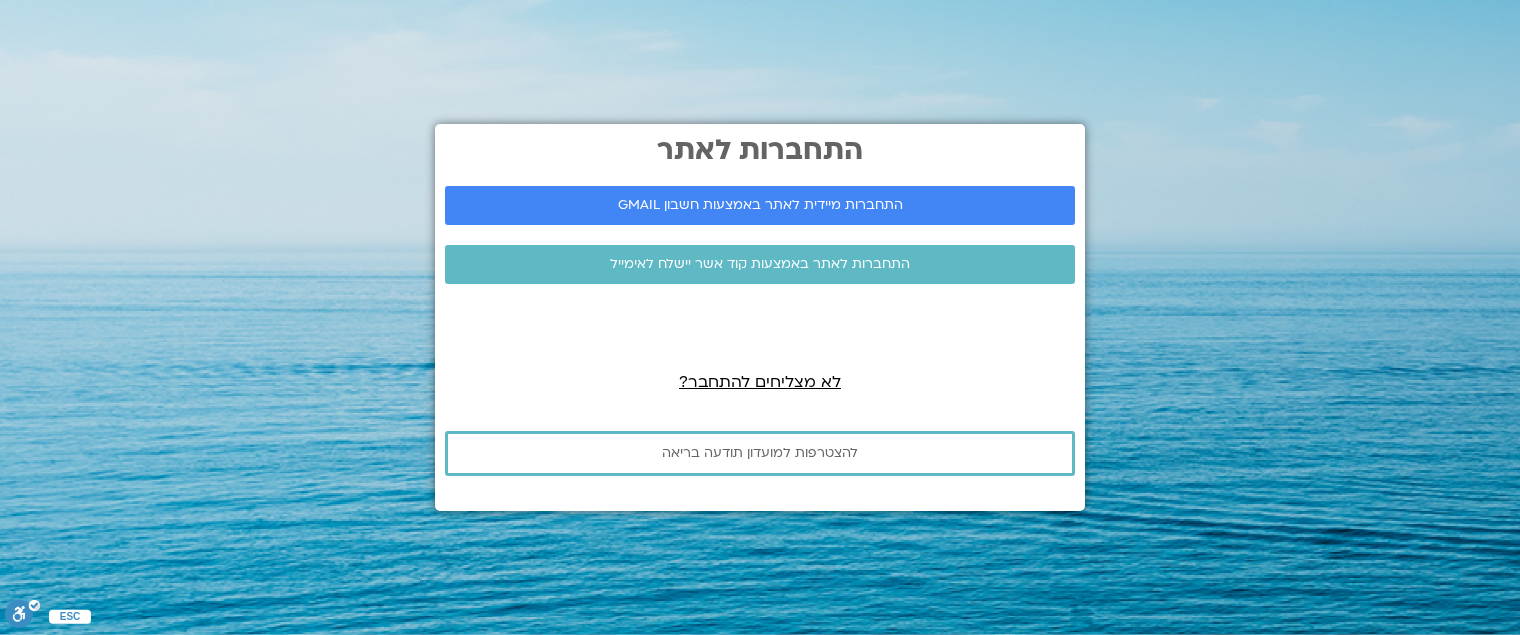 click on "התחברות לאתר
התחברות מיידית לאתר באמצעות חשבון GMAIL
התחברות לאתר באמצעות קוד אשר יישלח לאימייל
המערכת מתחברת לאתר באמצעות חשבון גוגל, אנא המתינו...
כניסה באמצעות Google כניסה באמצעות Google. פתיחה בכרטיסייה חדשה
לא מצליחים להתחבר?" at bounding box center (760, 317) 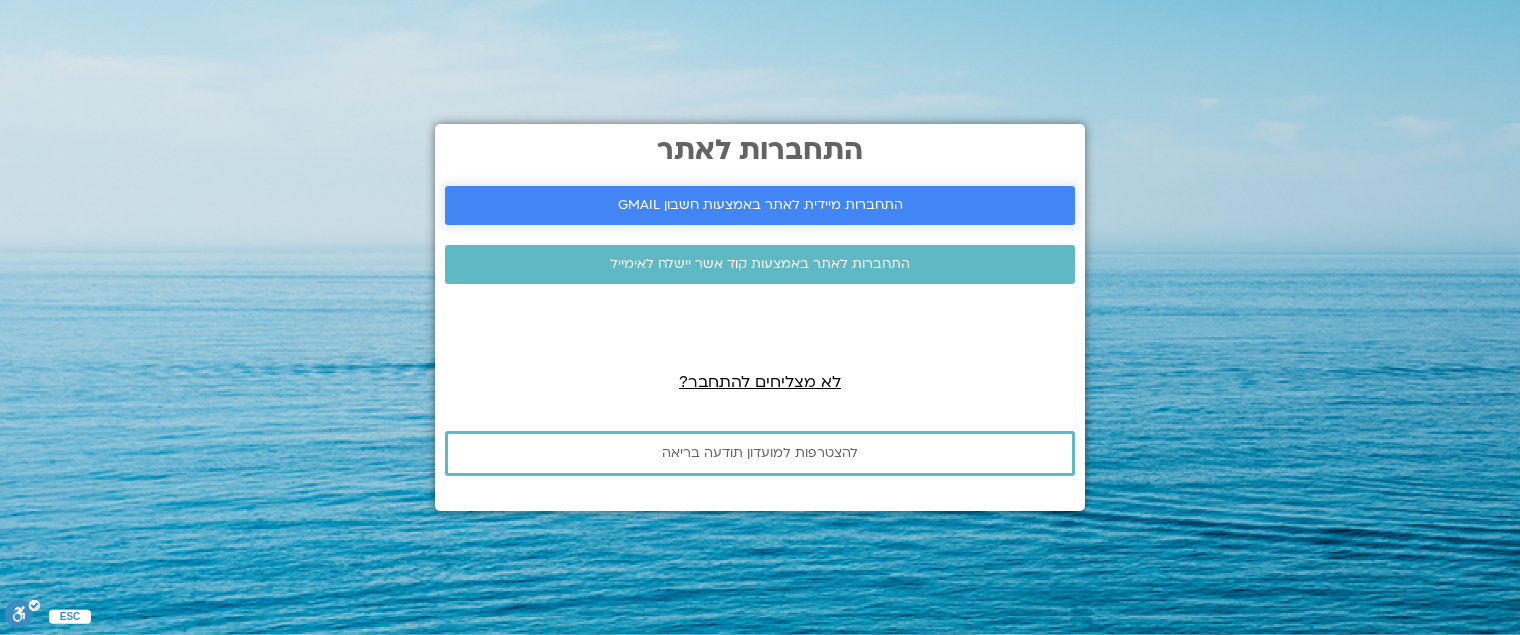 click on "התחברות מיידית לאתר באמצעות חשבון GMAIL" at bounding box center (760, 205) 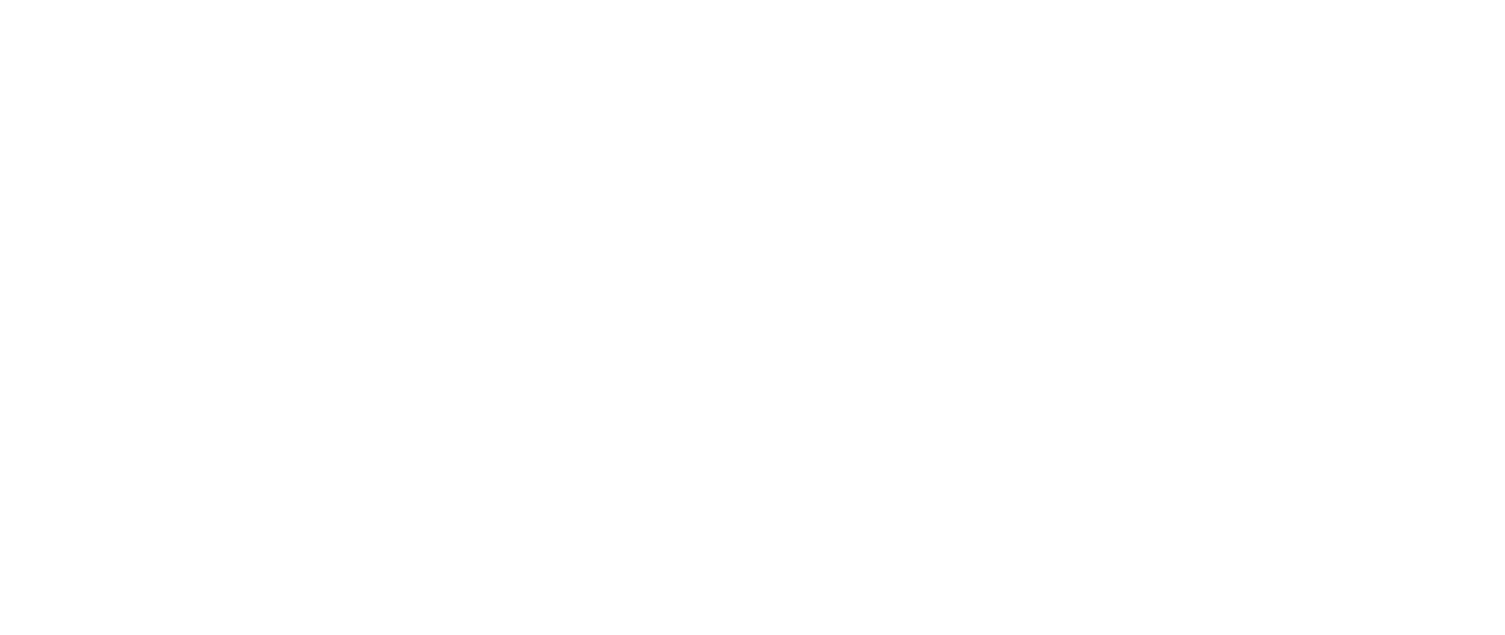 scroll, scrollTop: 0, scrollLeft: 0, axis: both 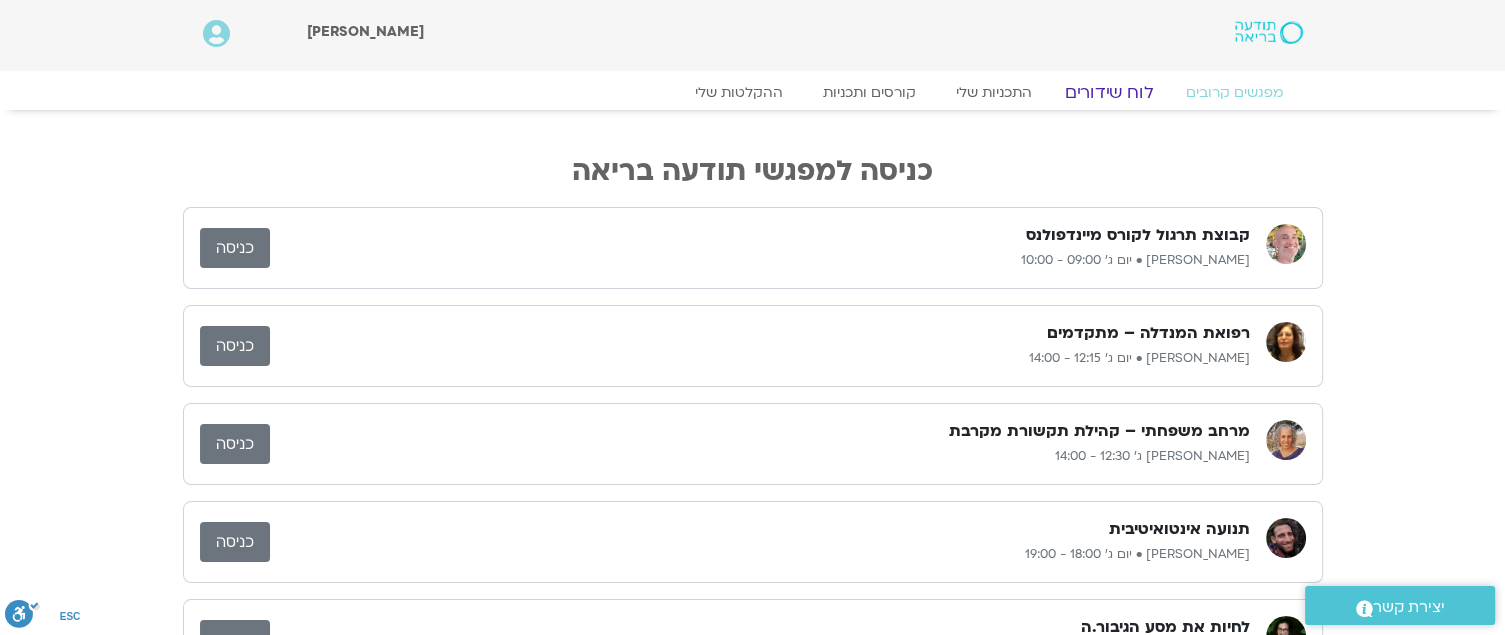 click on "לוח שידורים" 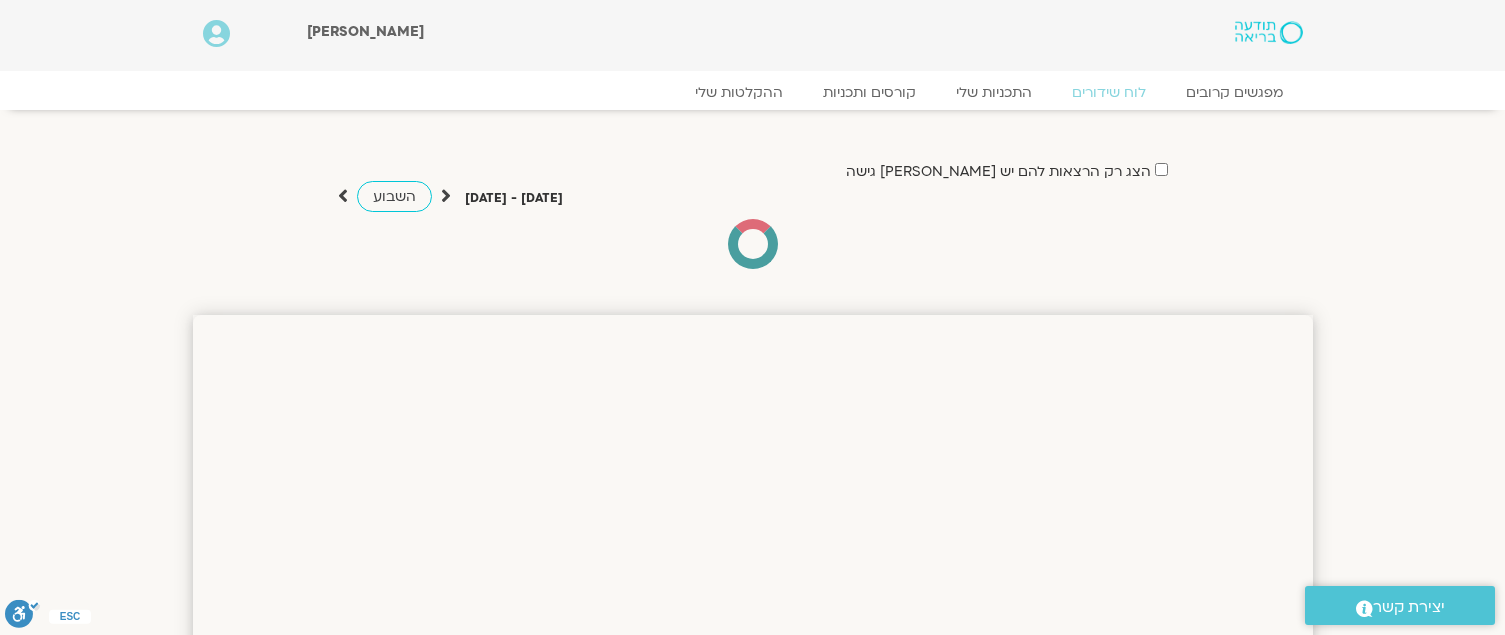scroll, scrollTop: 0, scrollLeft: 0, axis: both 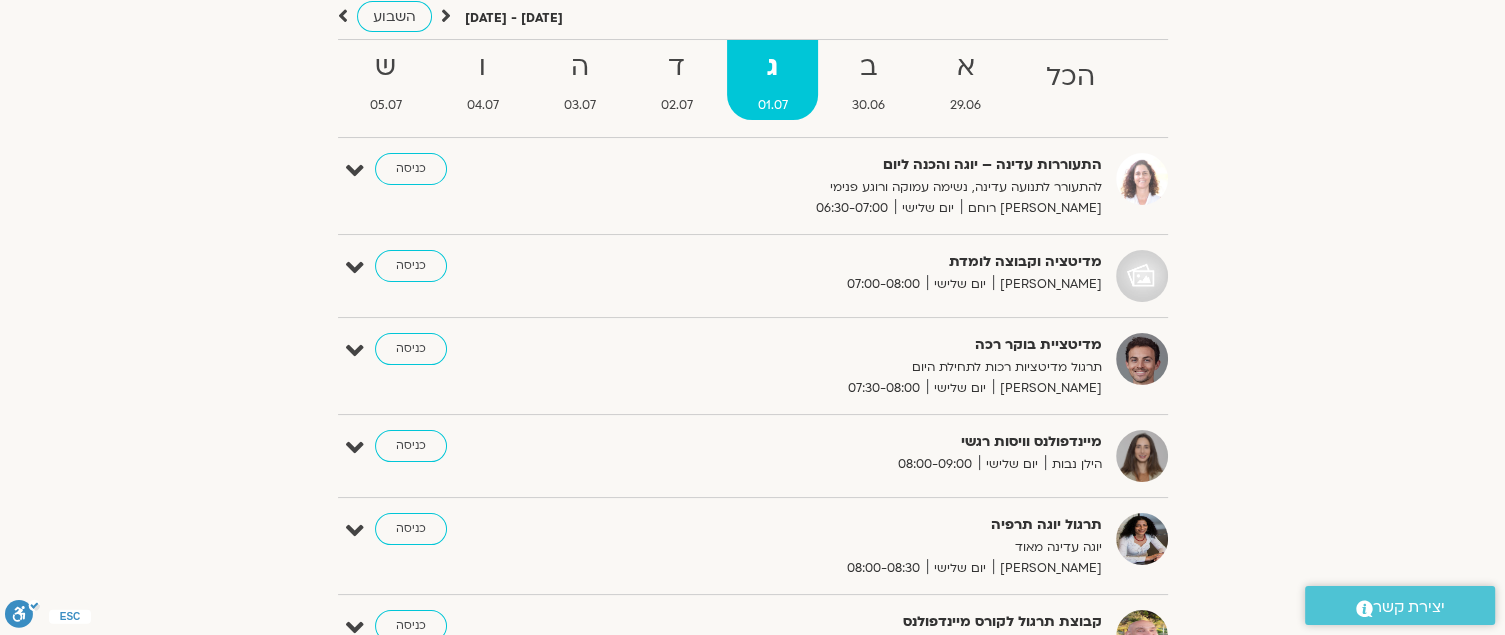 drag, startPoint x: 1438, startPoint y: 63, endPoint x: 1447, endPoint y: 116, distance: 53.75872 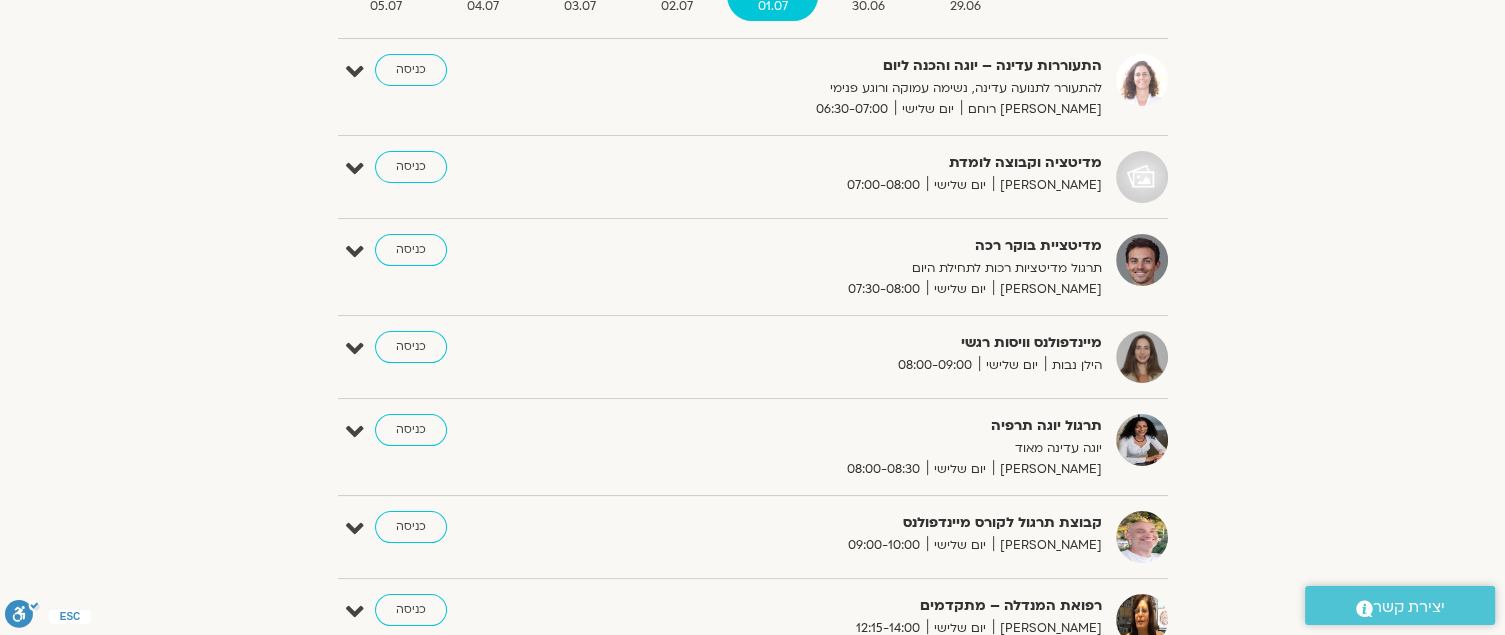 scroll, scrollTop: 299, scrollLeft: 0, axis: vertical 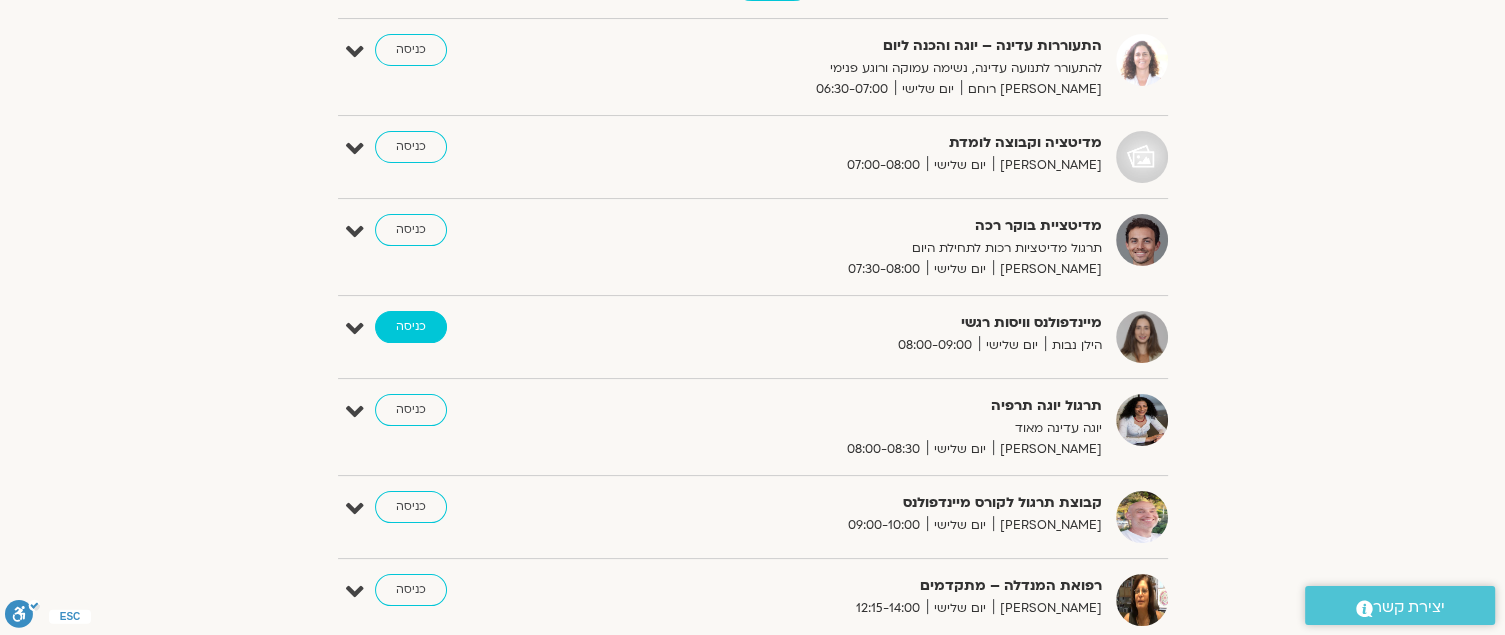 click on "כניסה" at bounding box center [411, 327] 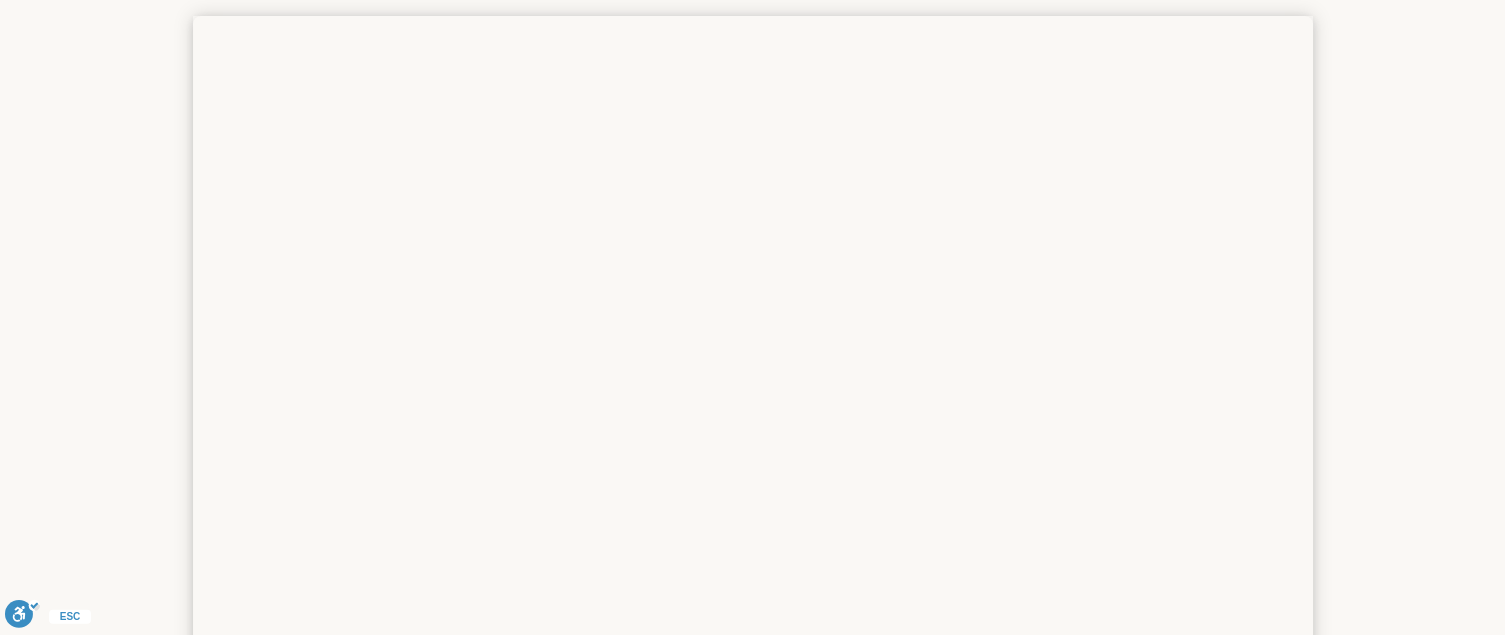 scroll, scrollTop: 299, scrollLeft: 0, axis: vertical 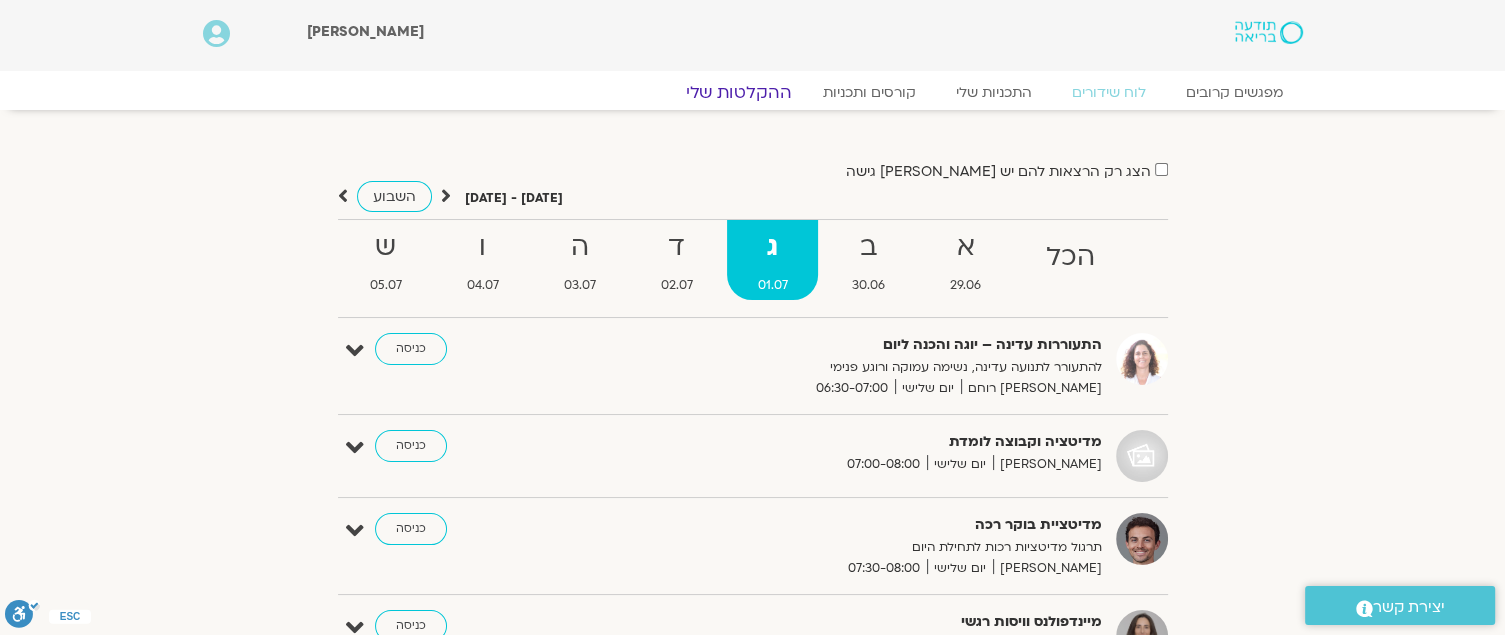 click on "ההקלטות שלי" 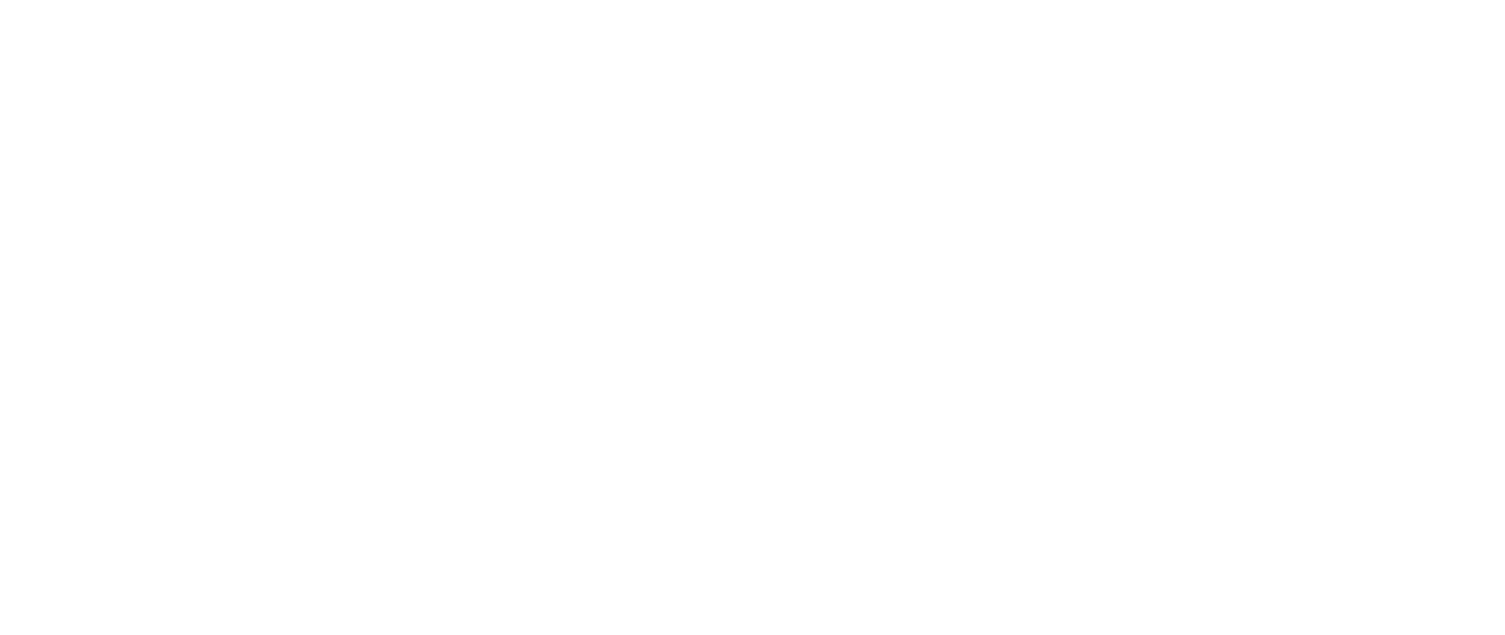 scroll, scrollTop: 0, scrollLeft: 0, axis: both 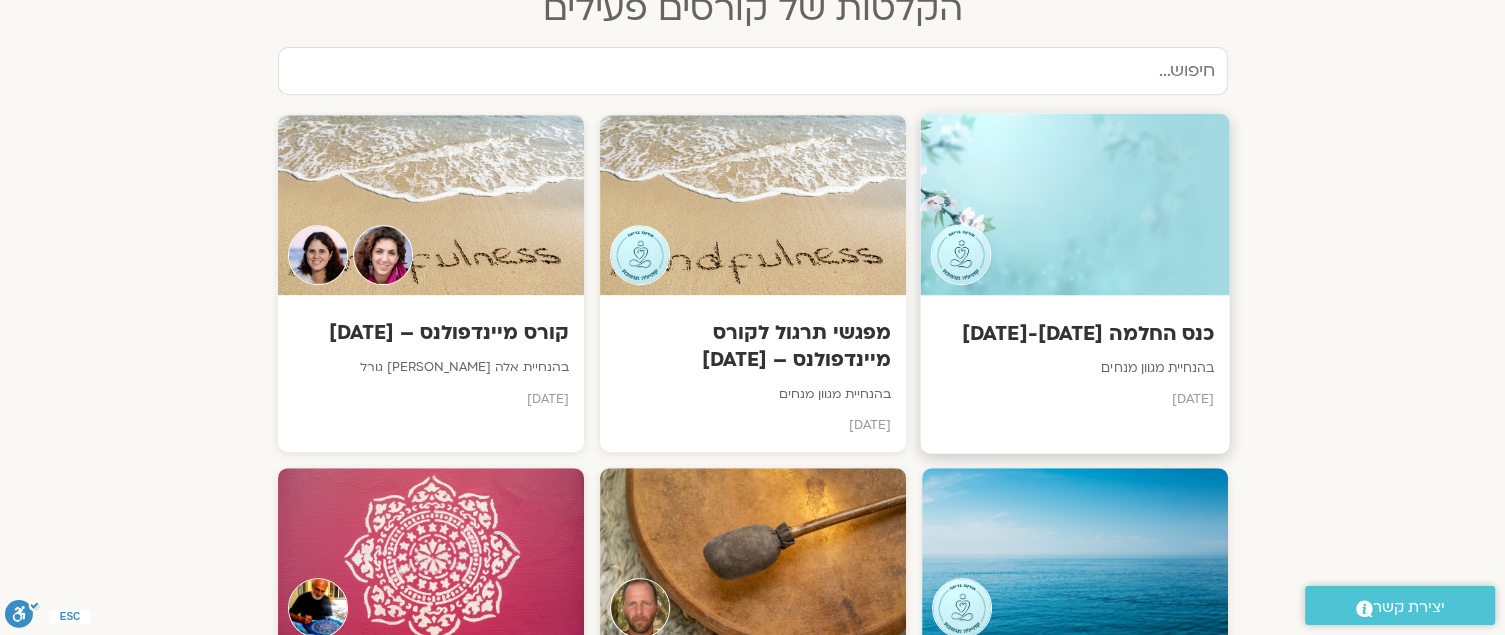 click at bounding box center (1074, 204) 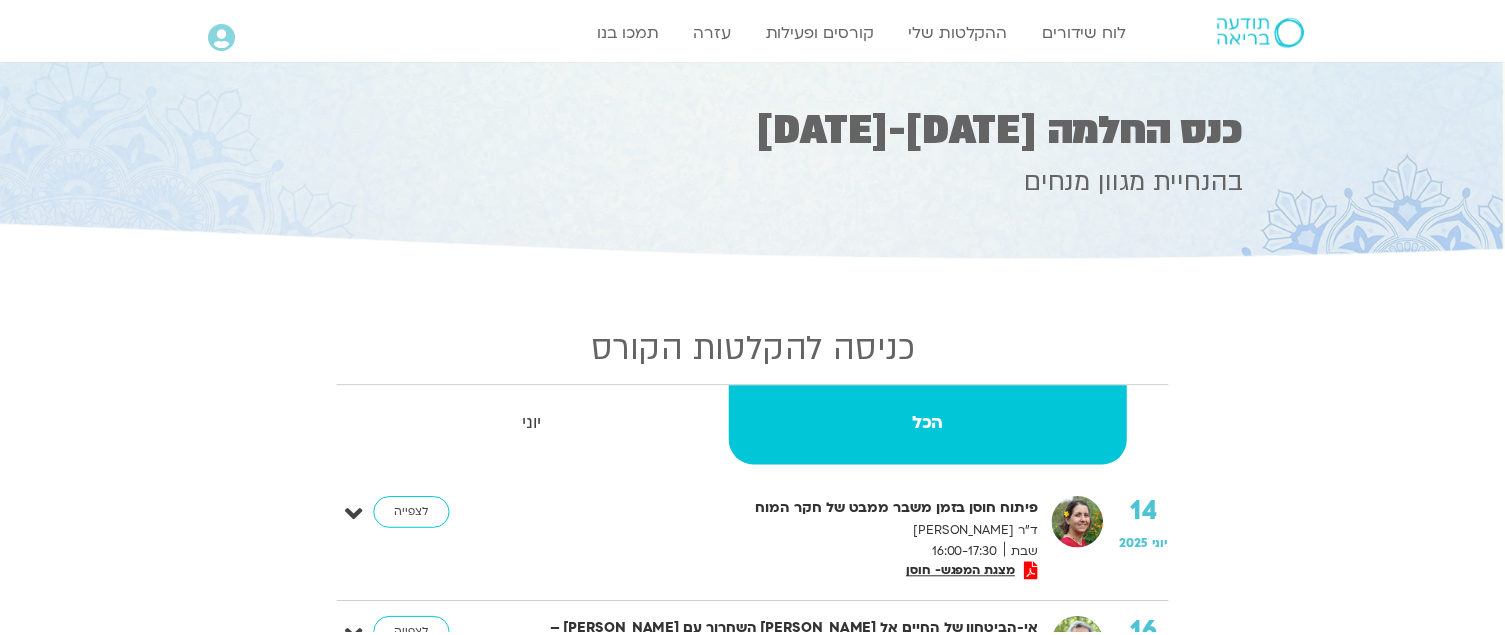 scroll, scrollTop: 0, scrollLeft: 0, axis: both 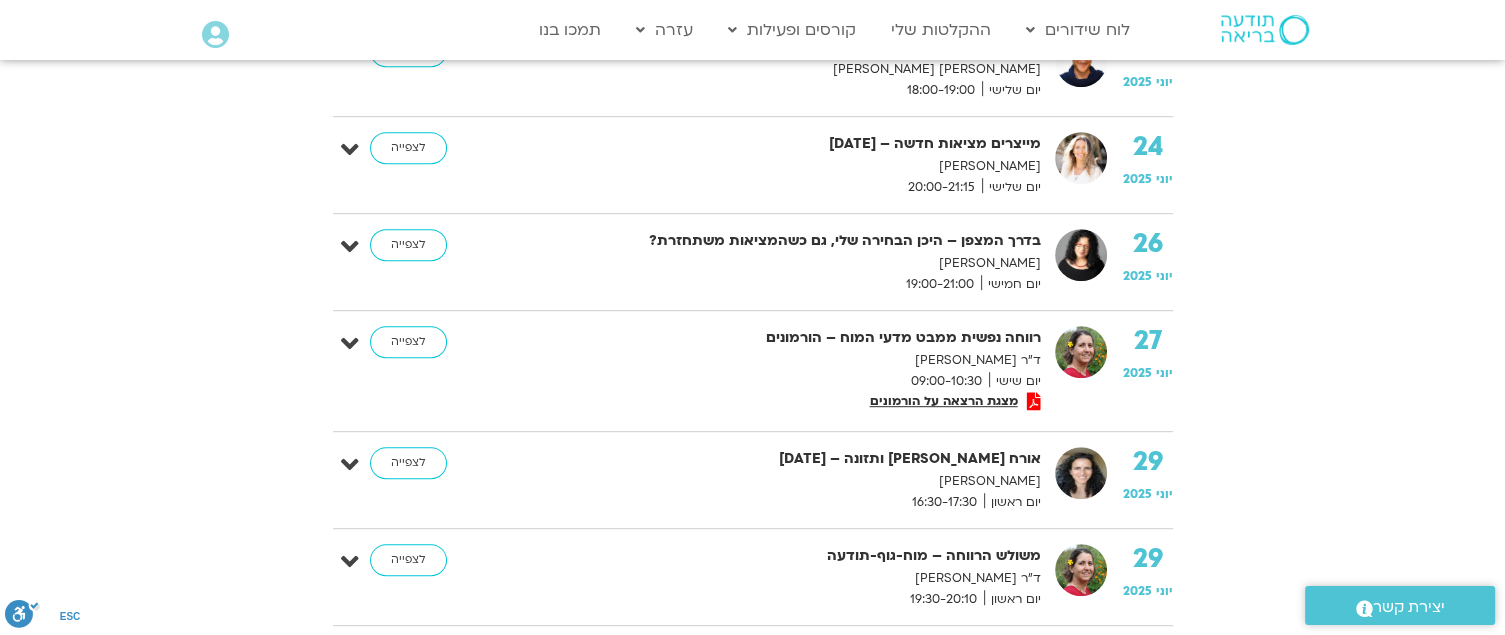 drag, startPoint x: 1480, startPoint y: 357, endPoint x: 1476, endPoint y: 343, distance: 14.56022 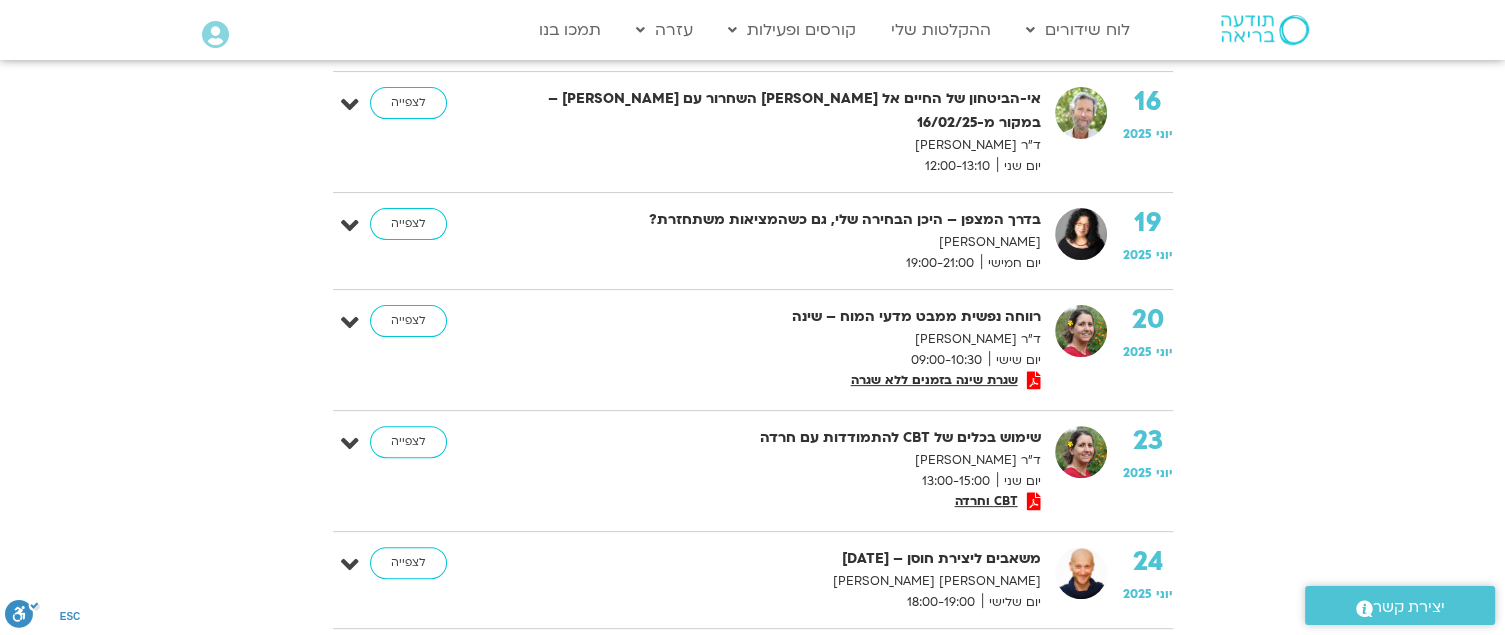 scroll, scrollTop: 526, scrollLeft: 0, axis: vertical 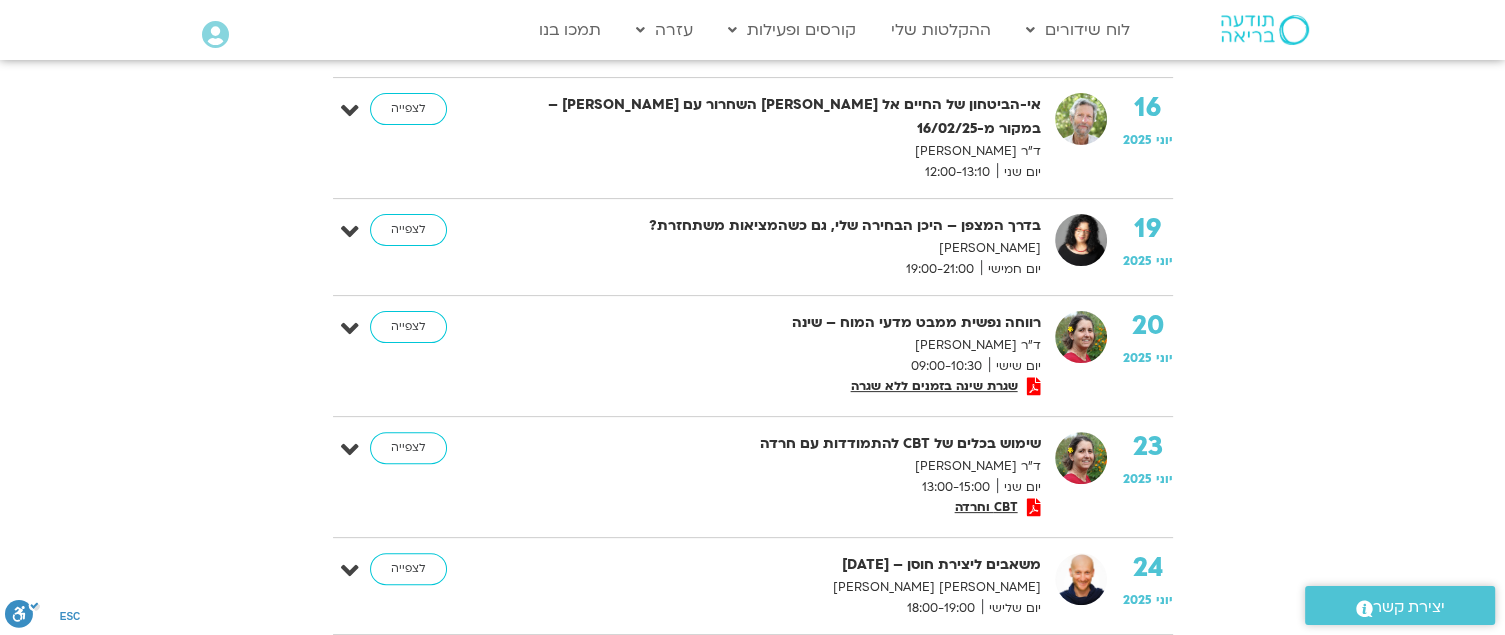 click on "כניסה להקלטות הקורס
הכל
יוני
14
יוני
2025
פיתוח חוסן בזמן משבר ממבט של חקר המוח
ד"ר נועה אלבלדה
שבת
16:00-17:30
מצגת המפגש- חוסן
לצפייה
16
יוני
2025
ד"ר סטיבן פולדר" at bounding box center [752, 527] 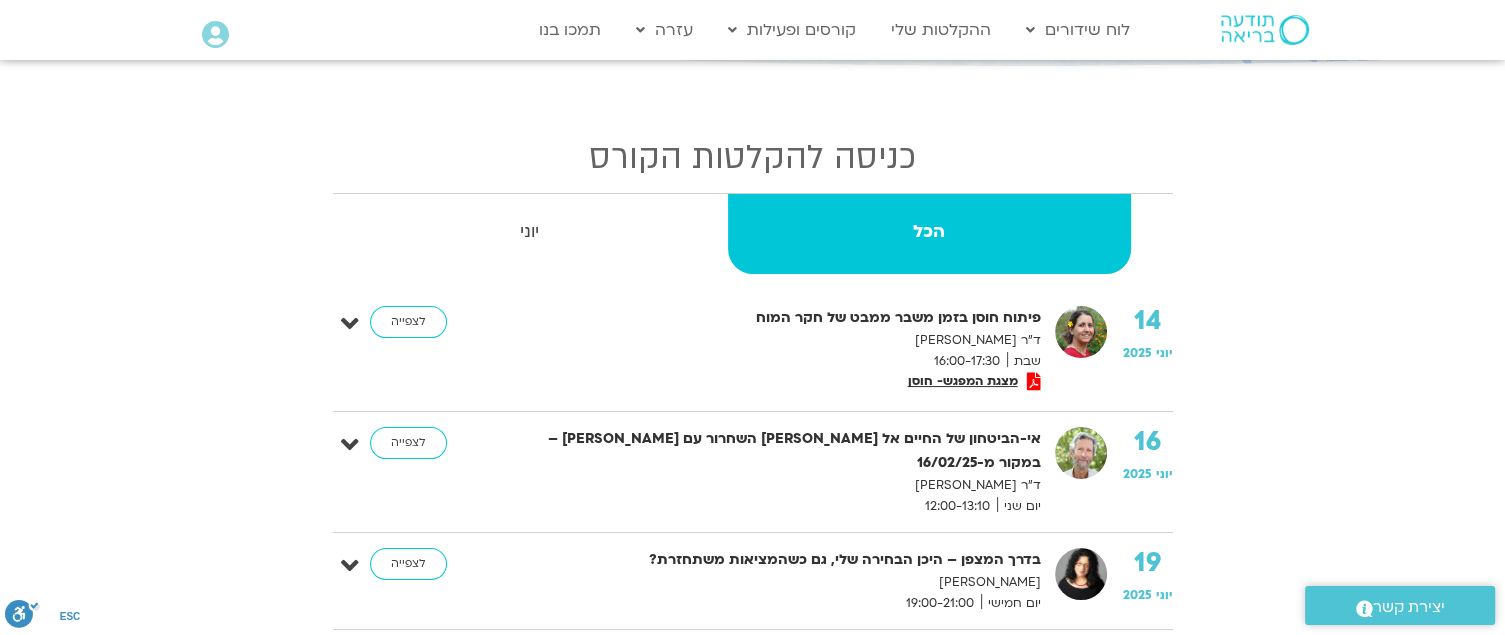 scroll, scrollTop: 168, scrollLeft: 0, axis: vertical 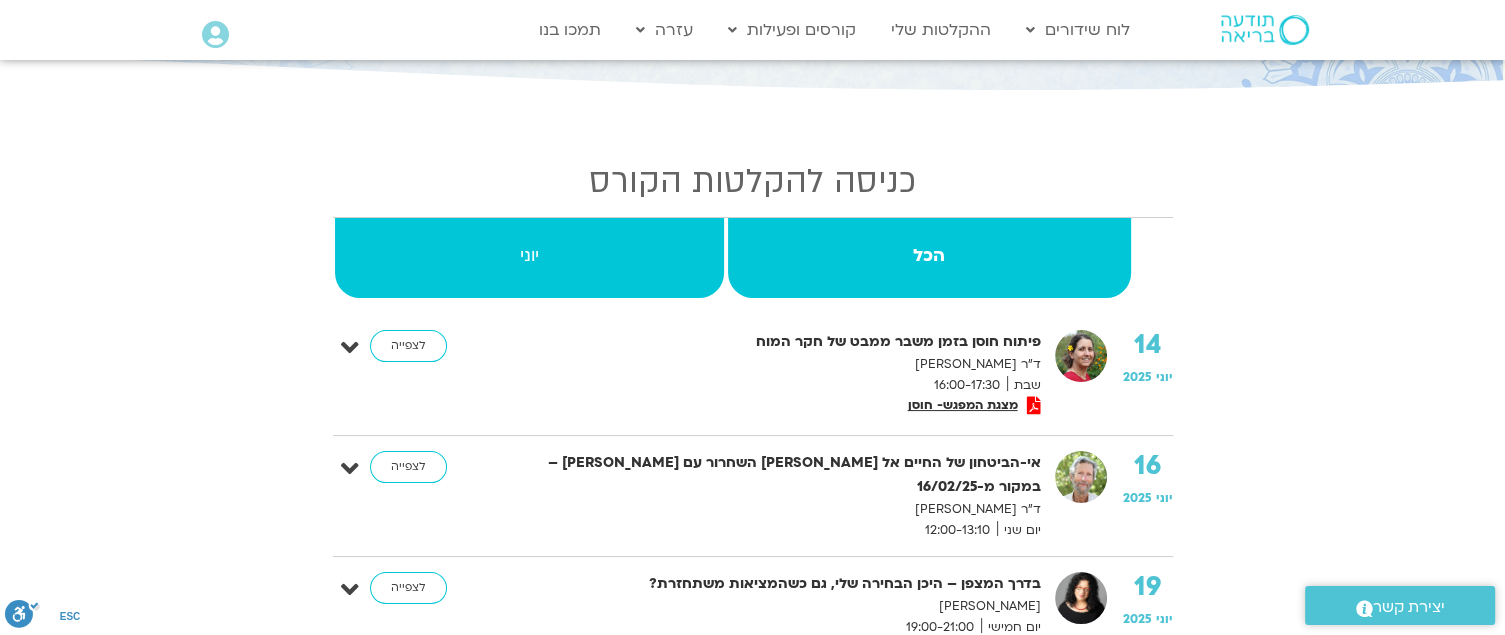 click on "יוני" at bounding box center [530, 256] 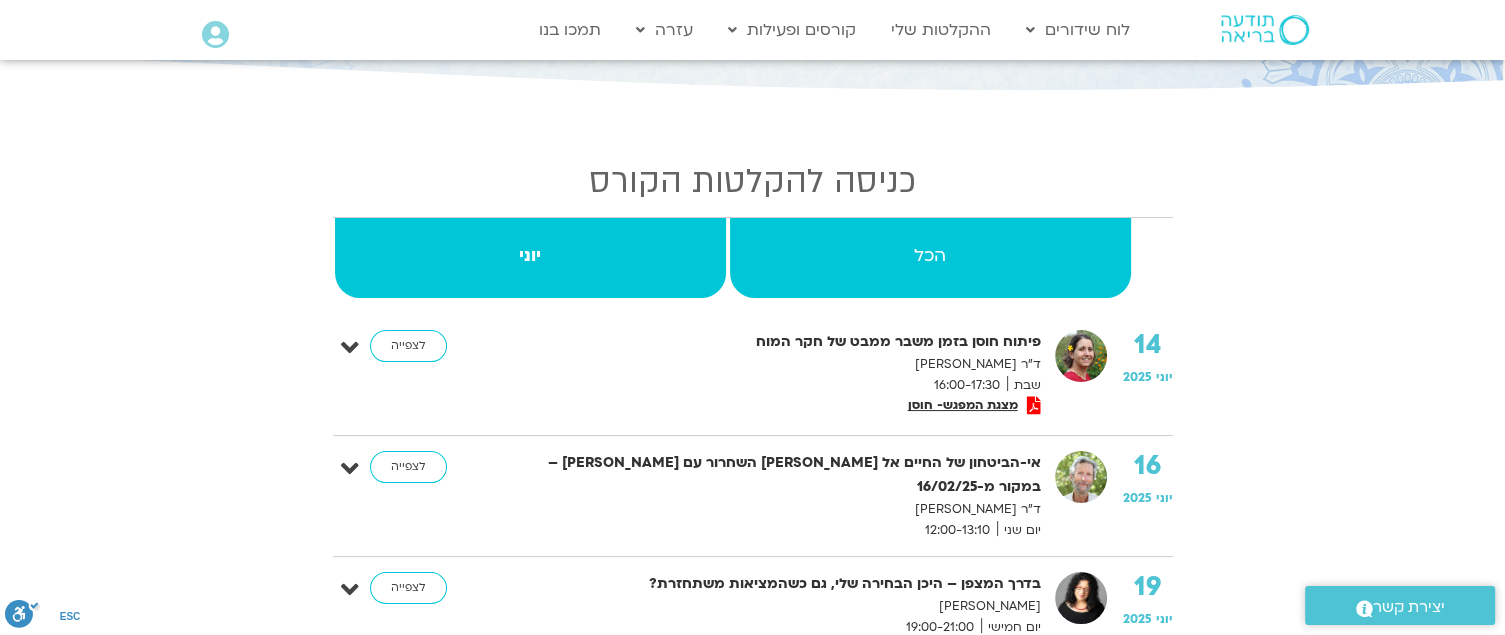 click on "הכל" at bounding box center (930, 258) 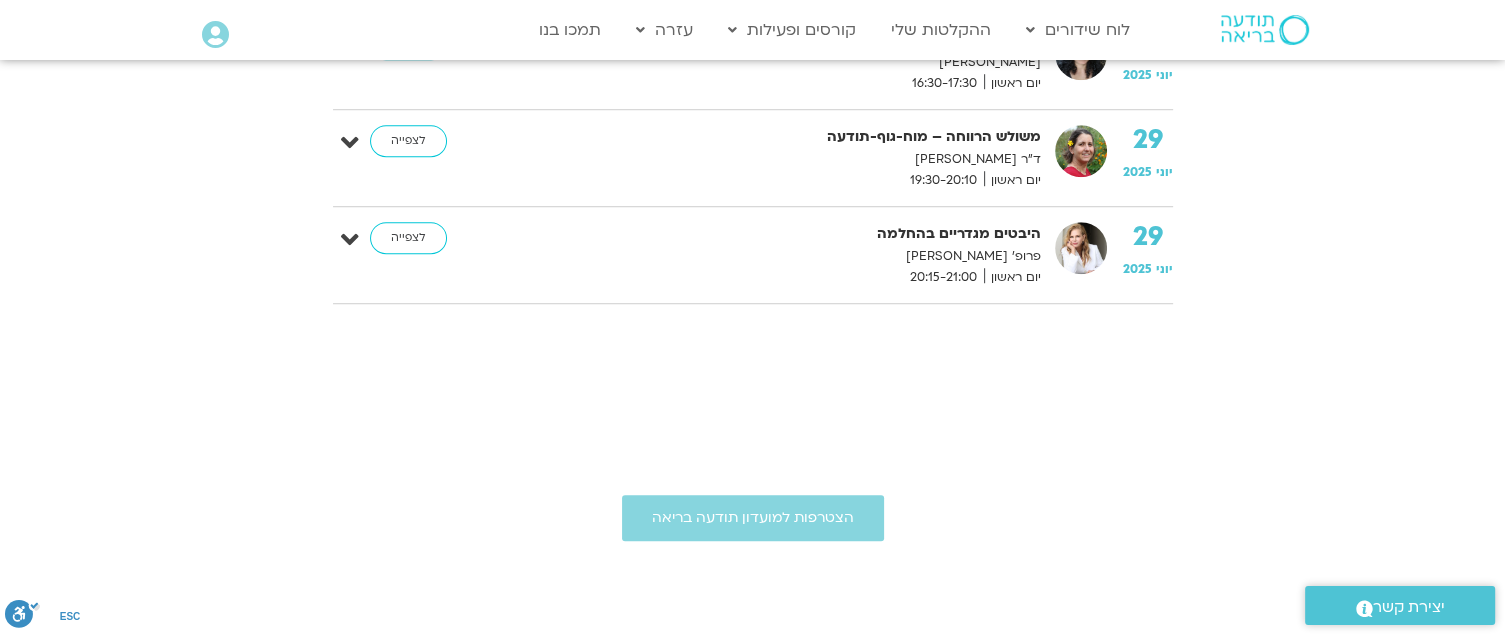 scroll, scrollTop: 1299, scrollLeft: 0, axis: vertical 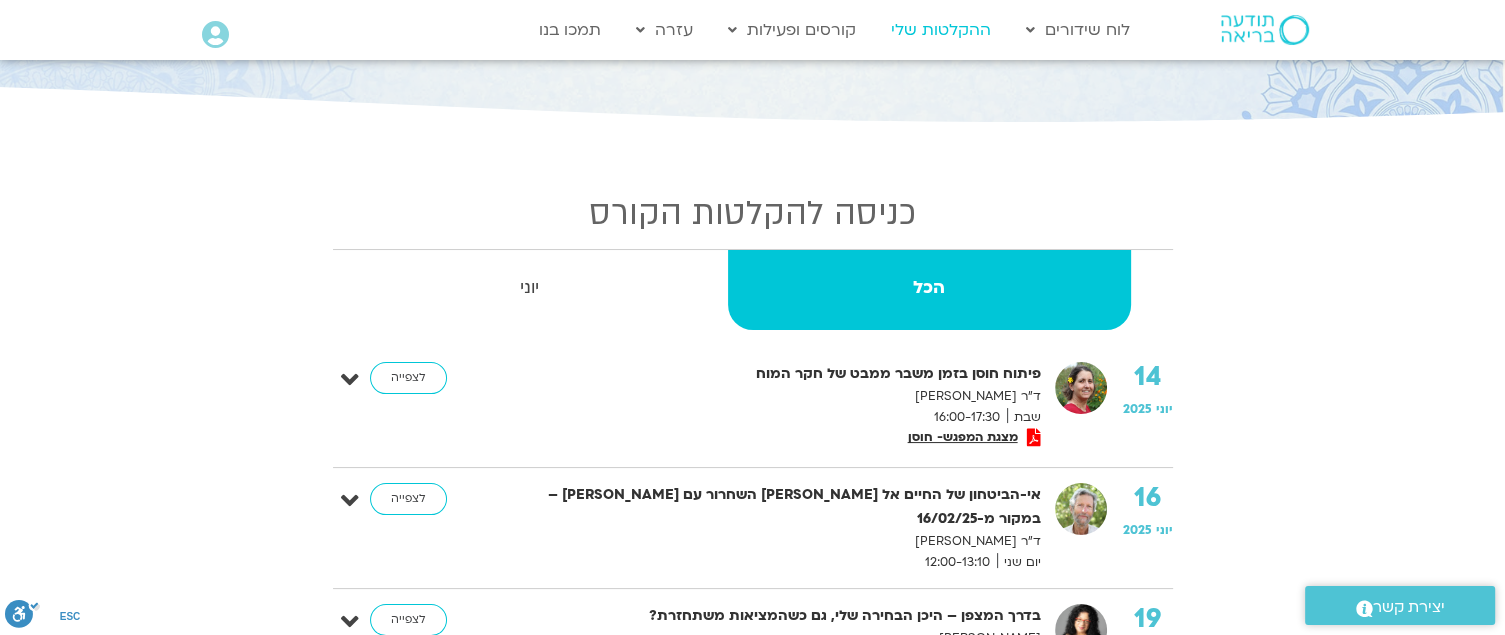 click on "ההקלטות שלי" at bounding box center [941, 30] 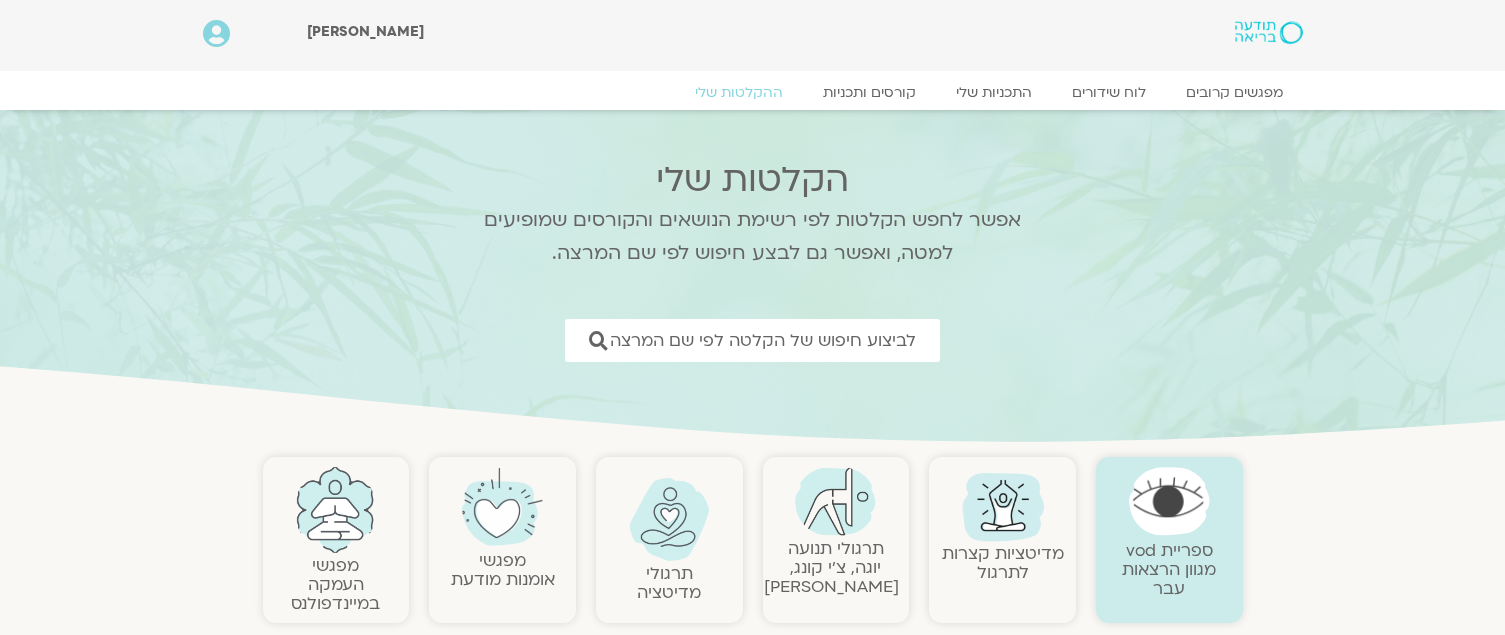 scroll, scrollTop: 0, scrollLeft: 0, axis: both 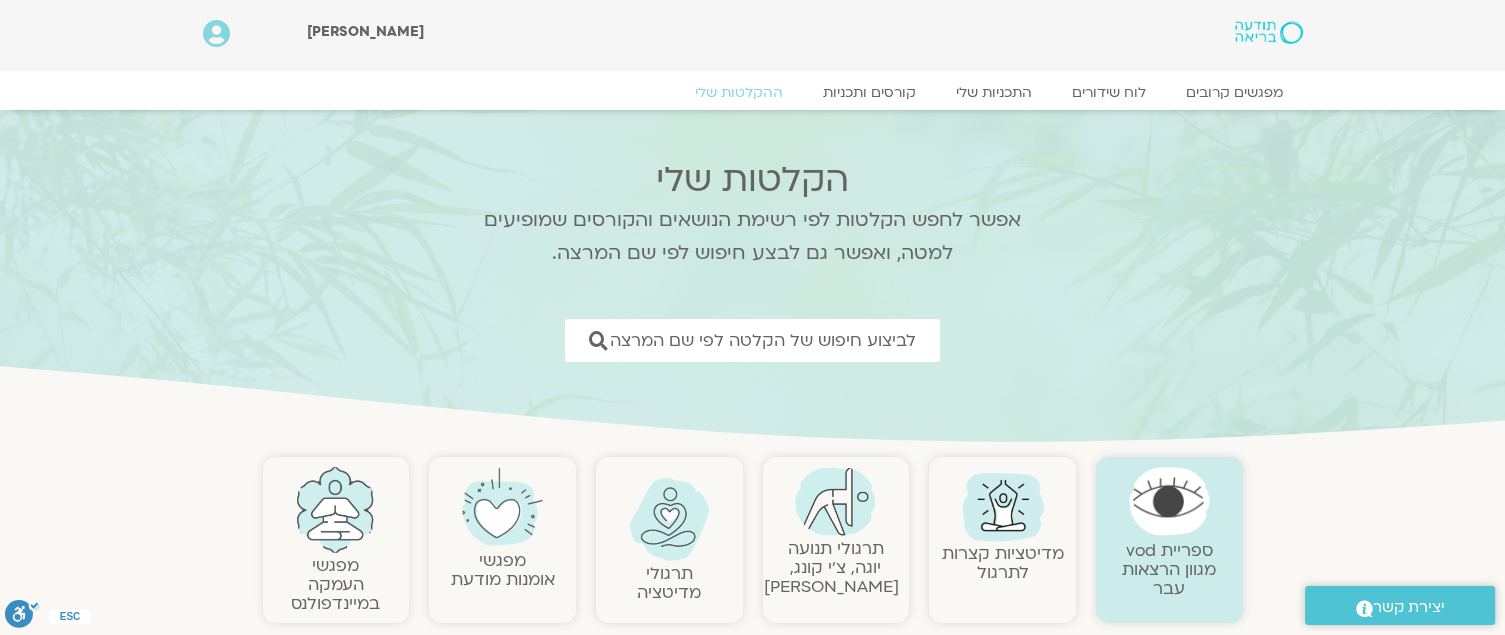 click at bounding box center [1003, 505] 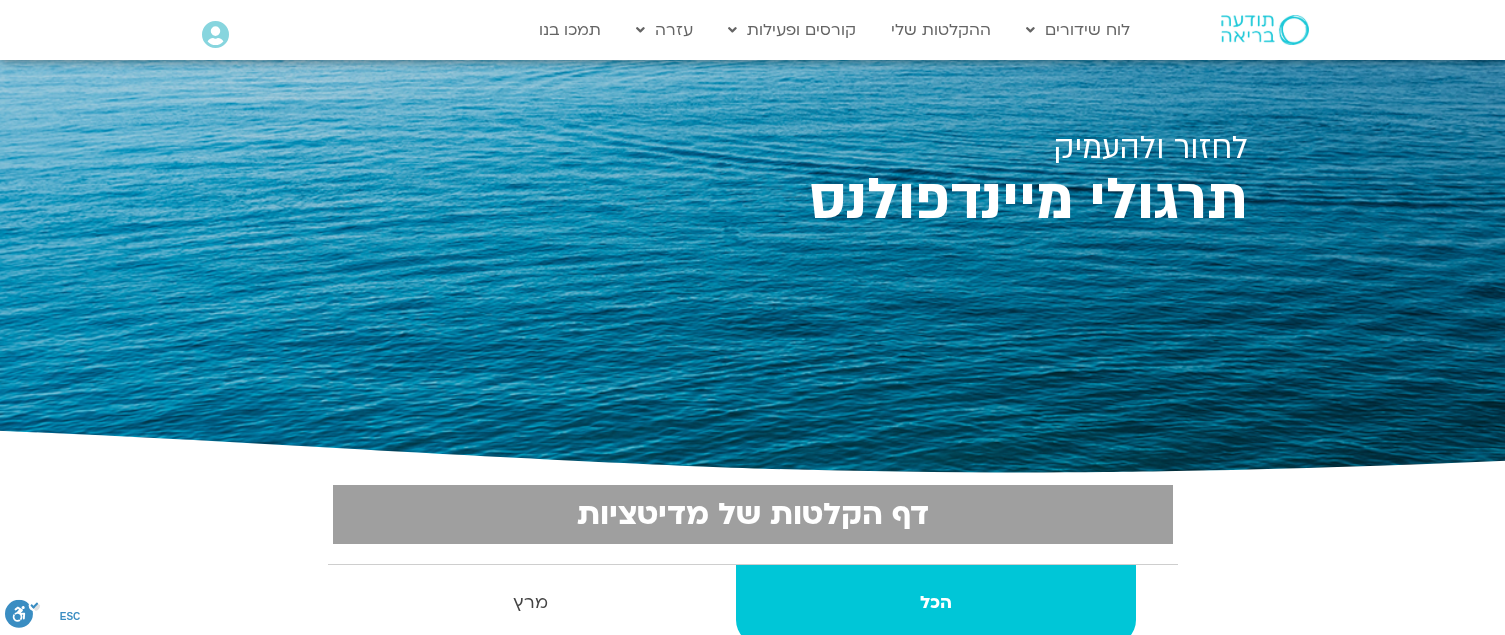 scroll, scrollTop: 0, scrollLeft: 0, axis: both 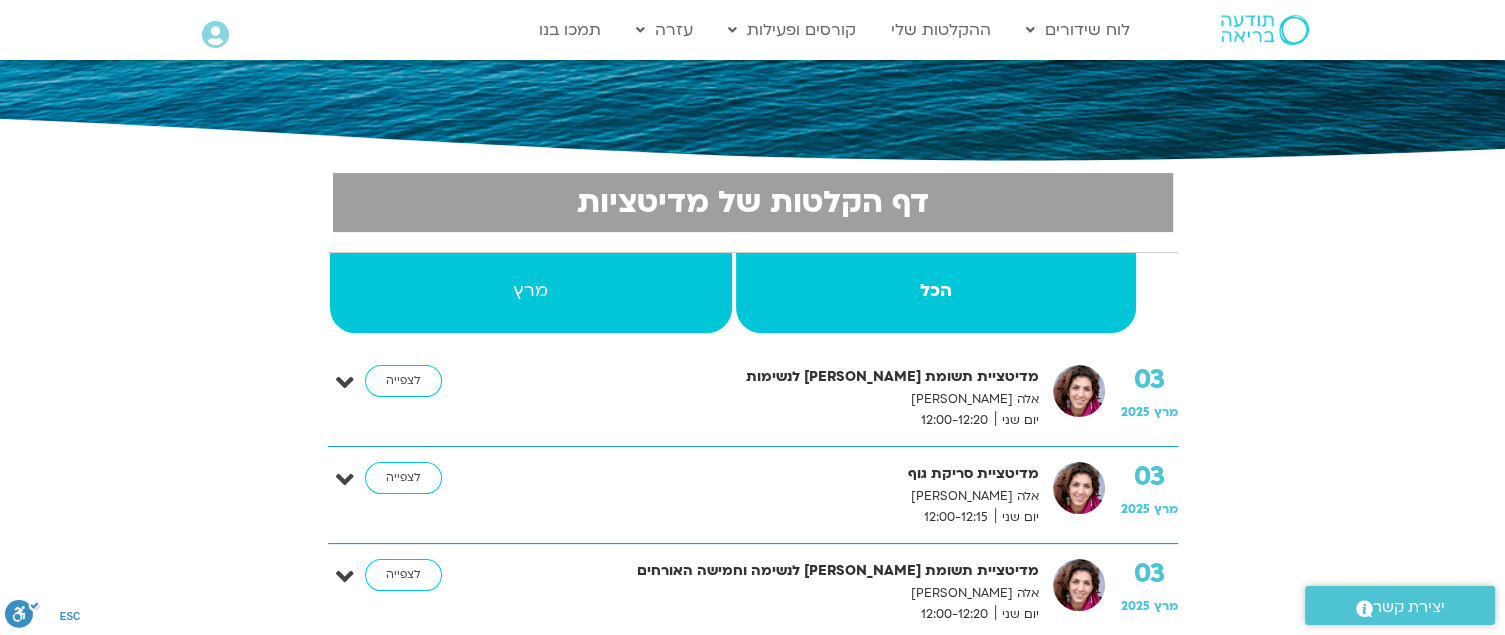click on "מרץ" at bounding box center (531, 293) 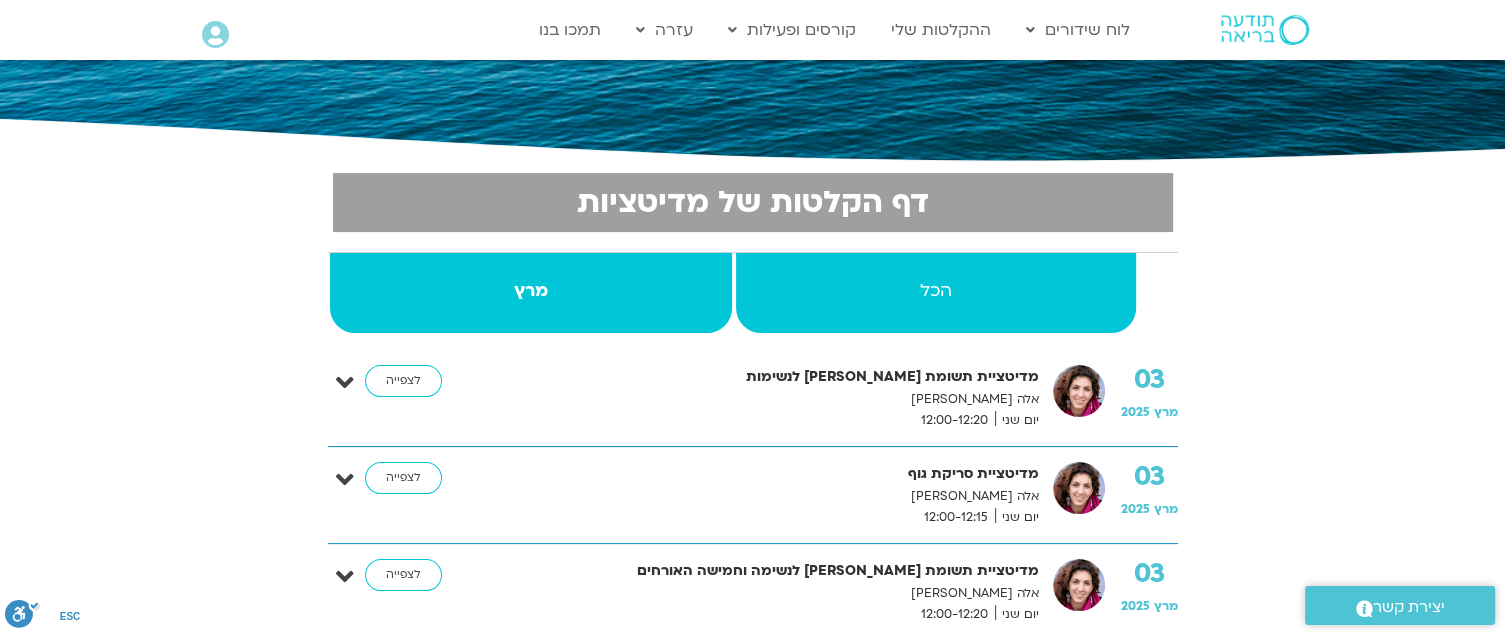 click on "הכל" at bounding box center (936, 293) 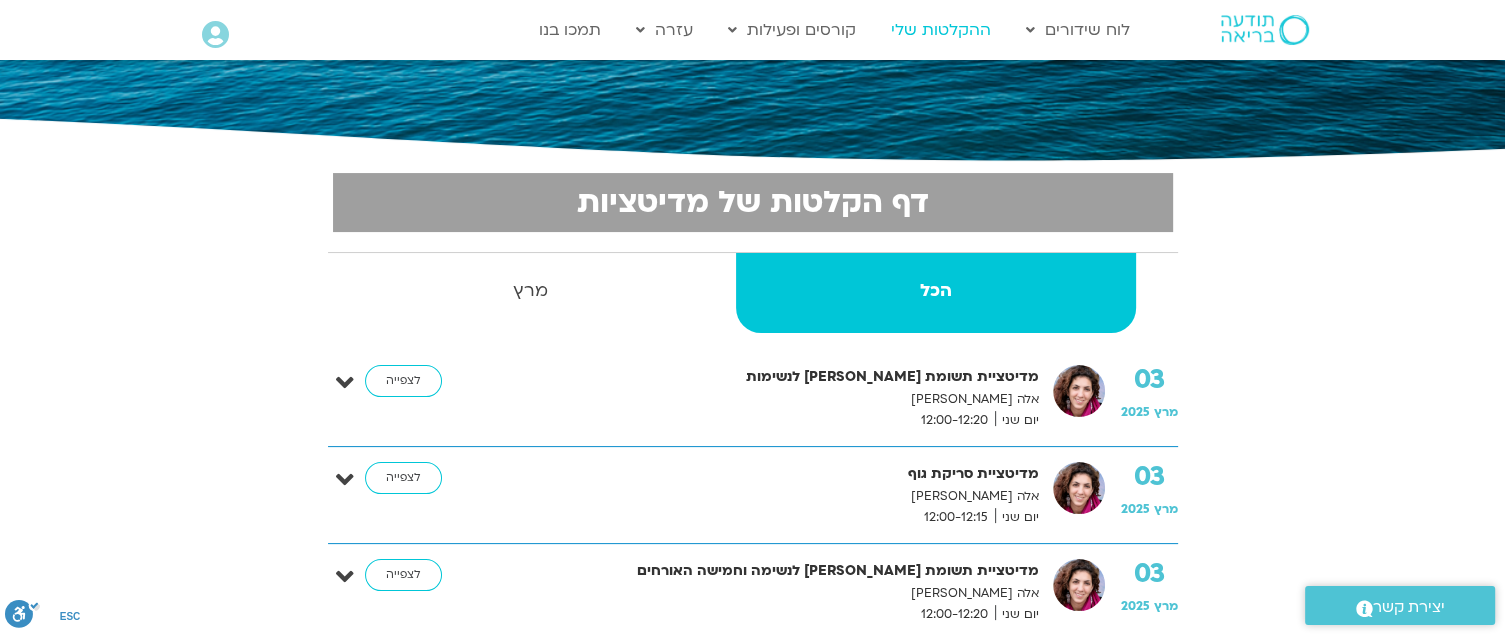 click on "ההקלטות שלי" at bounding box center [941, 30] 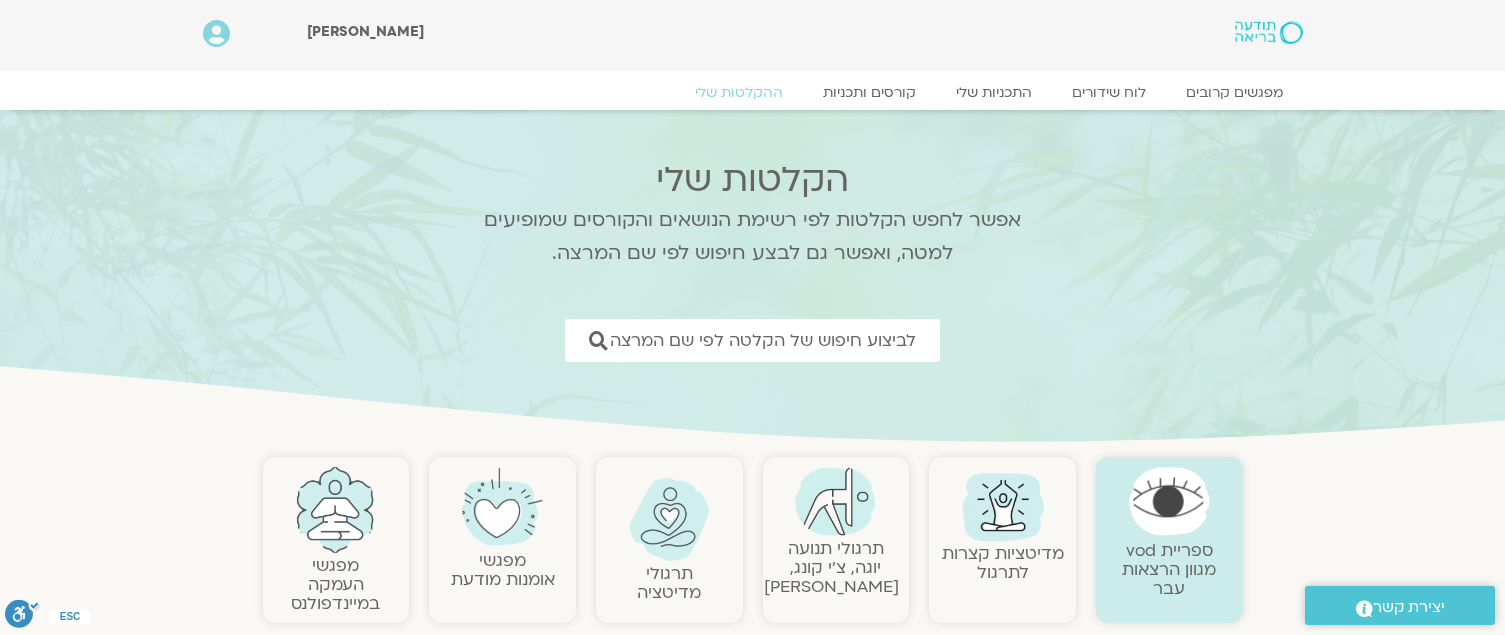 scroll, scrollTop: 0, scrollLeft: 0, axis: both 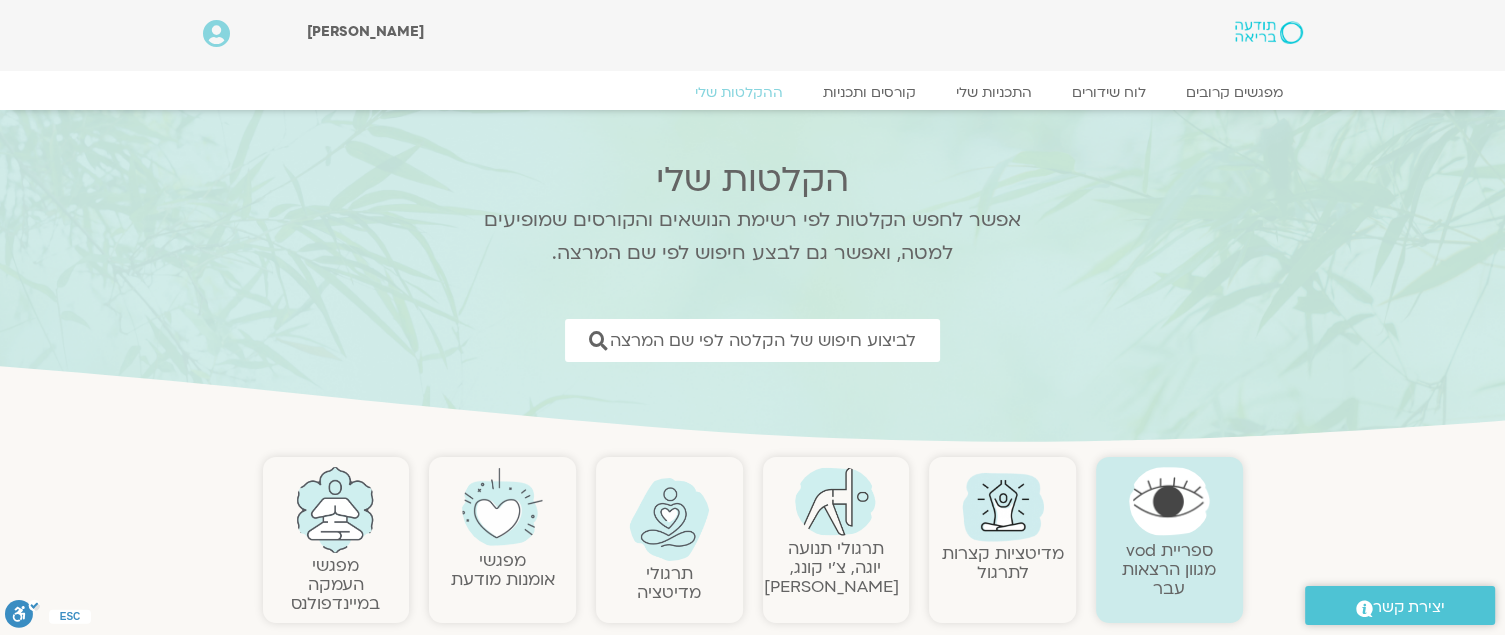 click at bounding box center [669, 519] 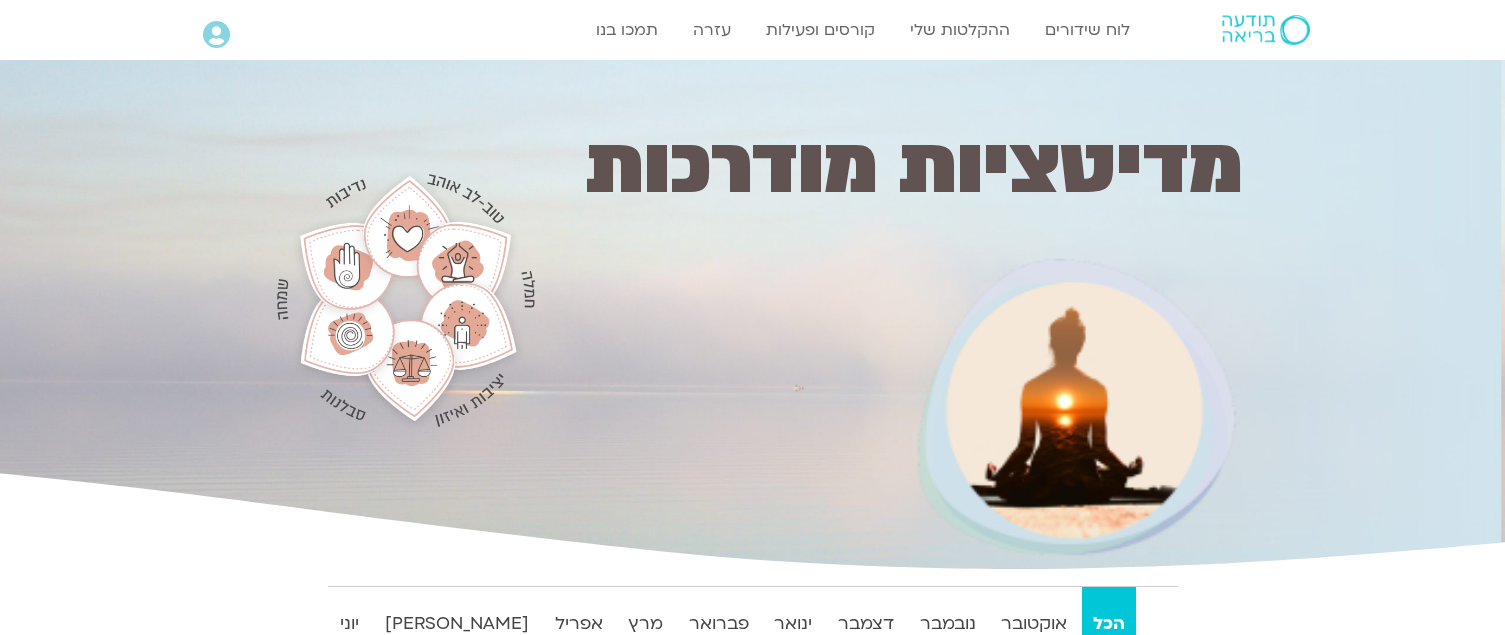 scroll, scrollTop: 0, scrollLeft: 0, axis: both 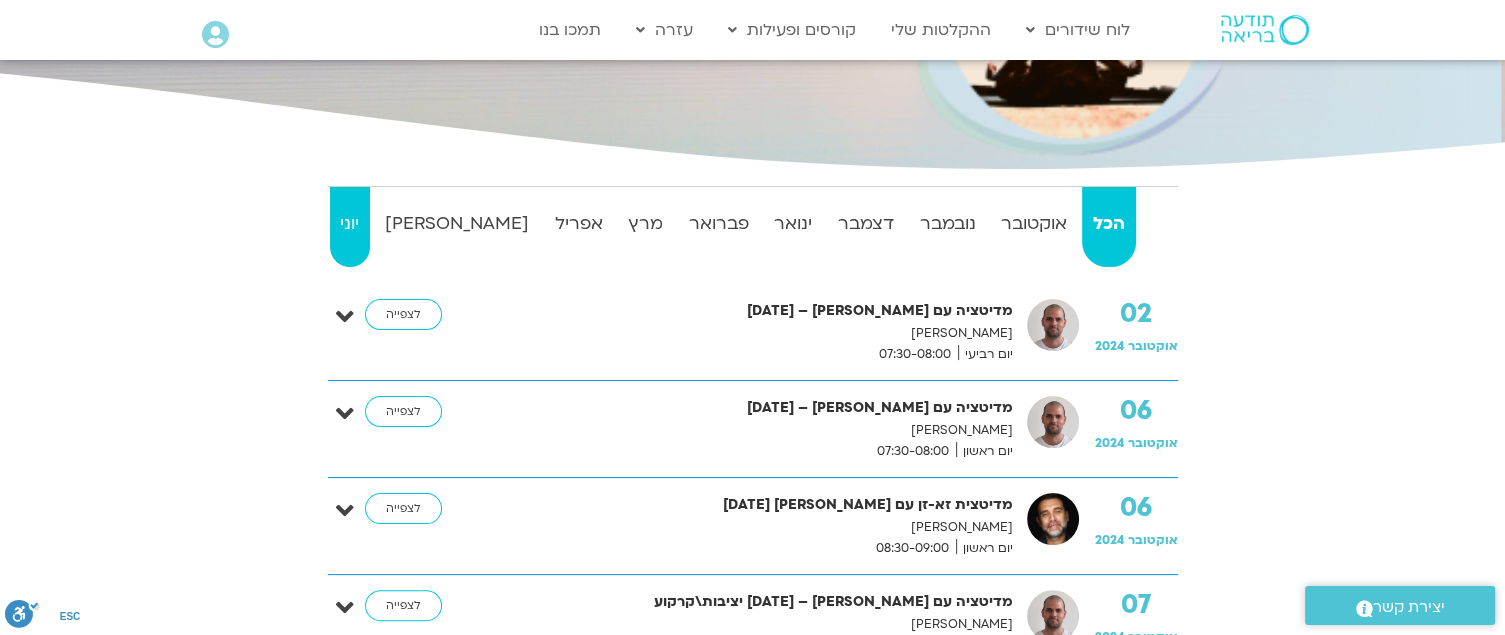 click on "יוני" at bounding box center [350, 224] 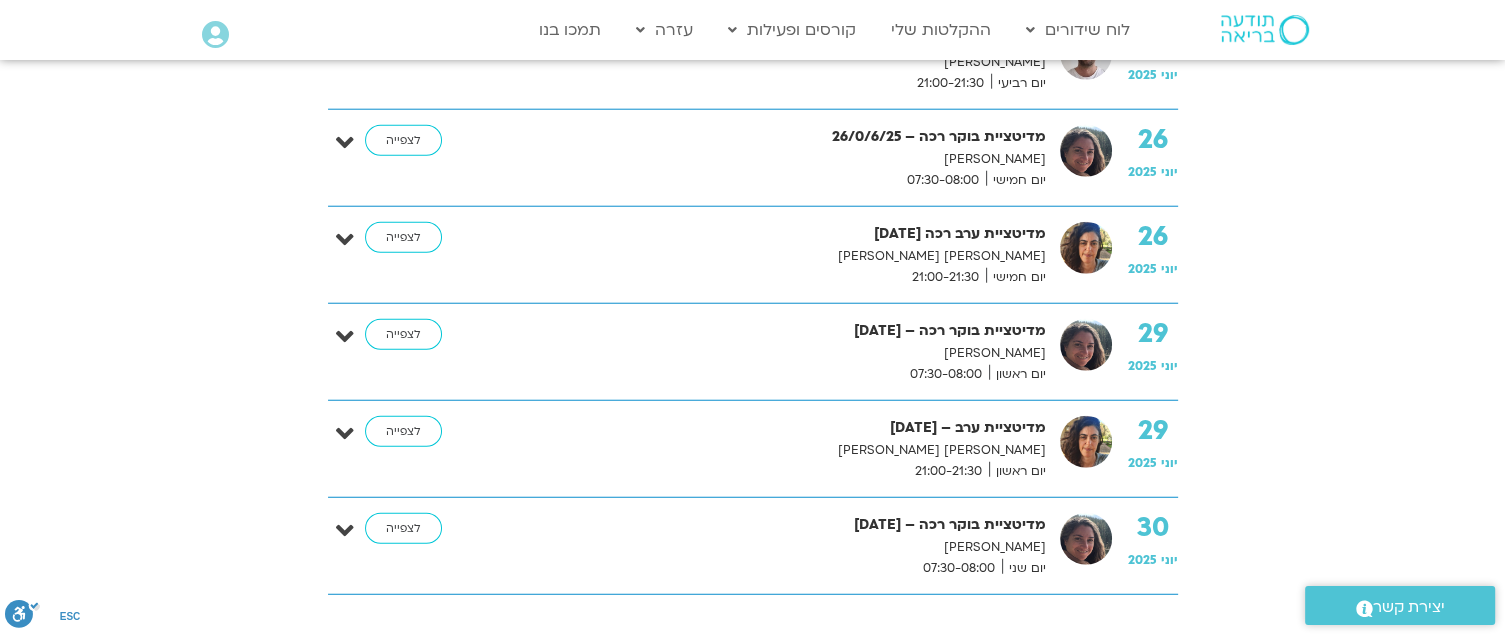 scroll, scrollTop: 5151, scrollLeft: 0, axis: vertical 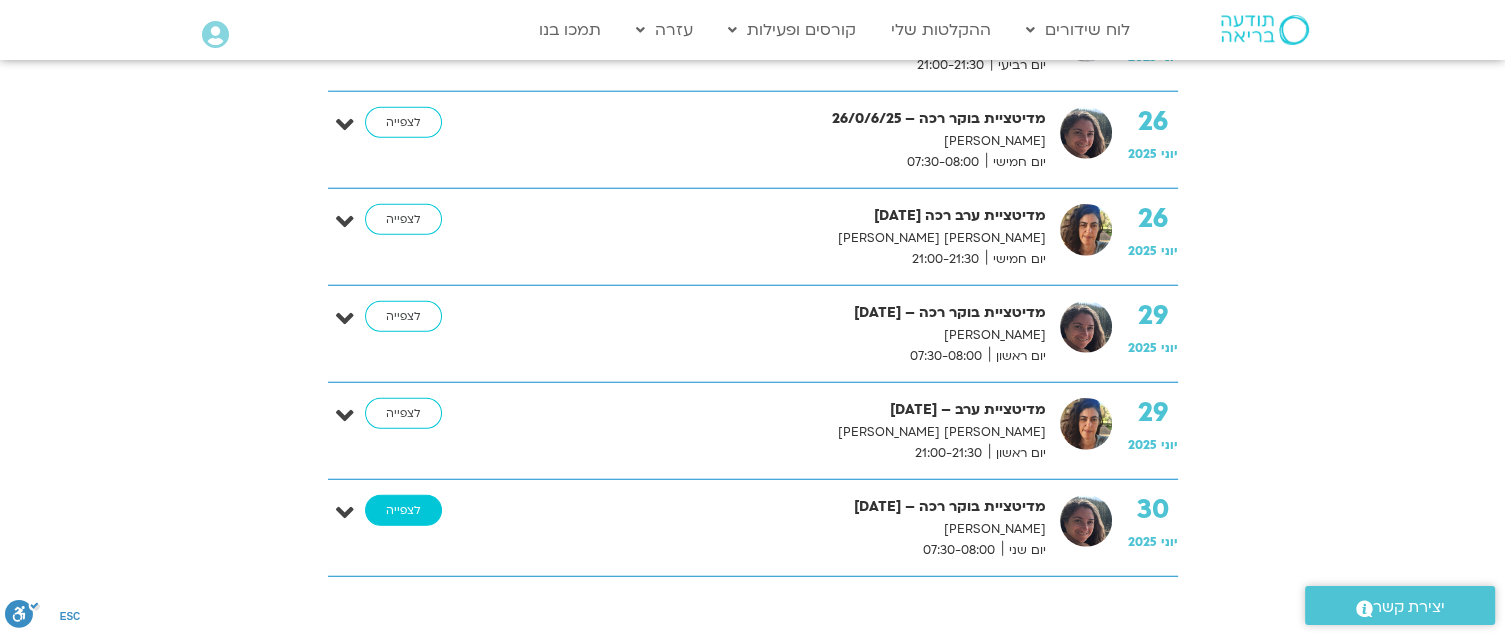 click on "לצפייה" at bounding box center [403, 511] 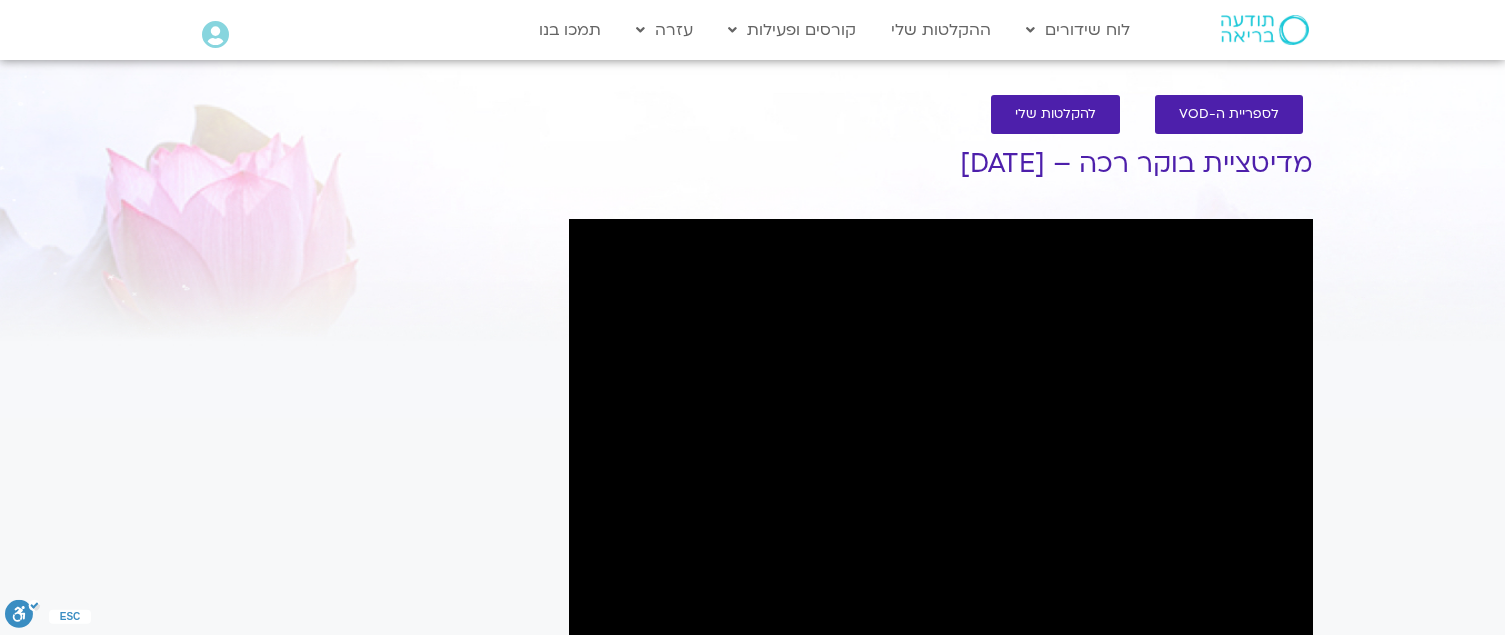 scroll, scrollTop: 0, scrollLeft: 0, axis: both 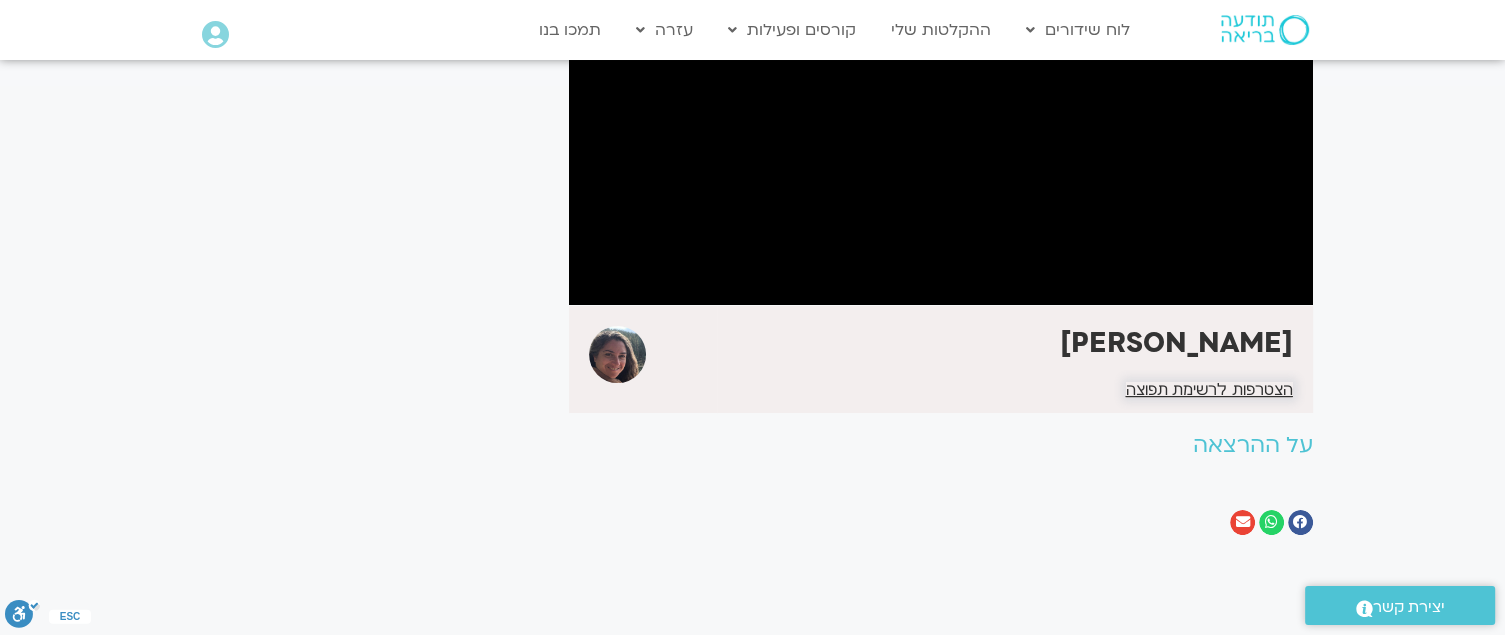 click on "הצטרפות לרשימת תפוצה" at bounding box center (1209, 390) 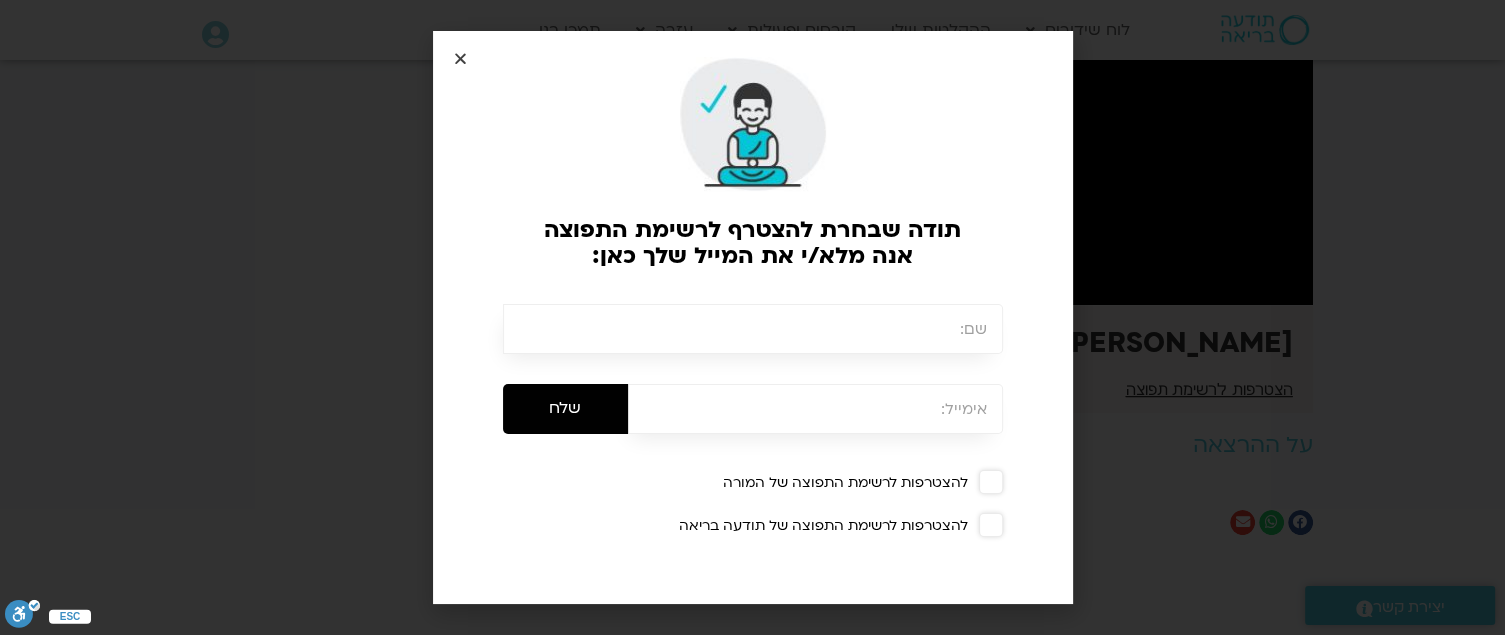 click at bounding box center (460, 58) 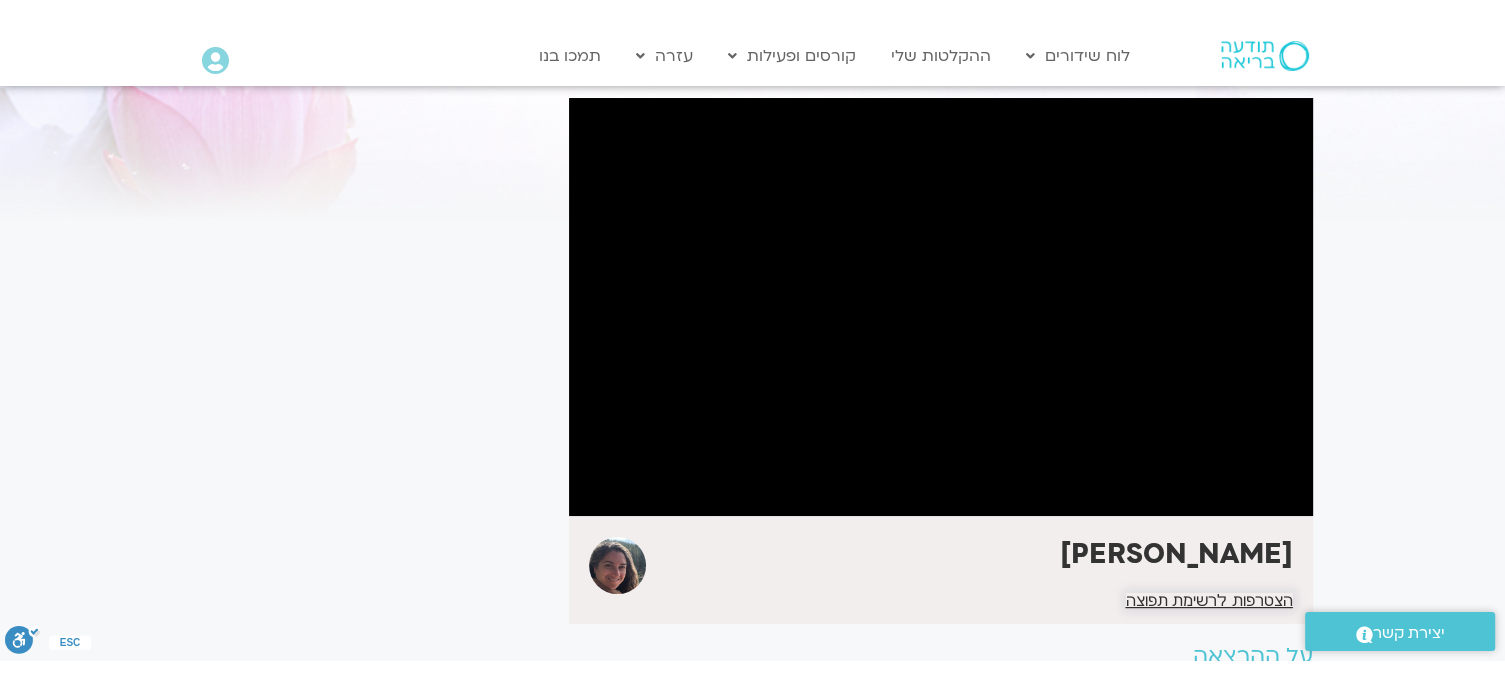 scroll, scrollTop: 149, scrollLeft: 0, axis: vertical 